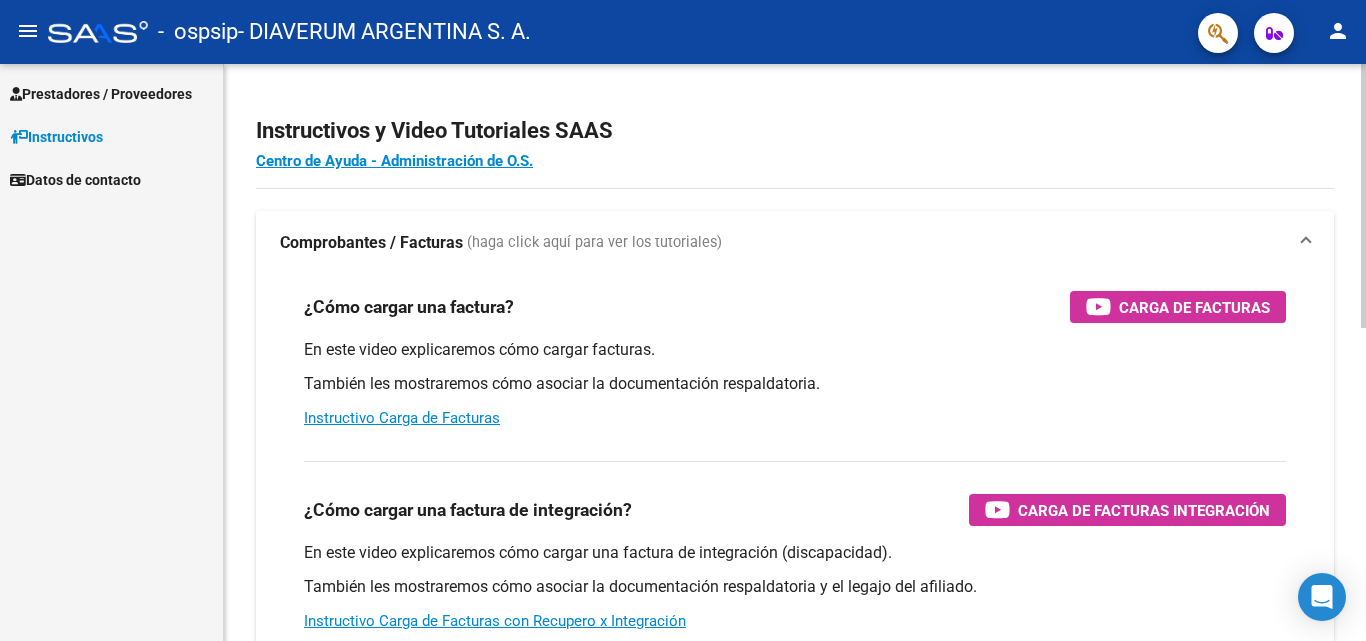 scroll, scrollTop: 0, scrollLeft: 0, axis: both 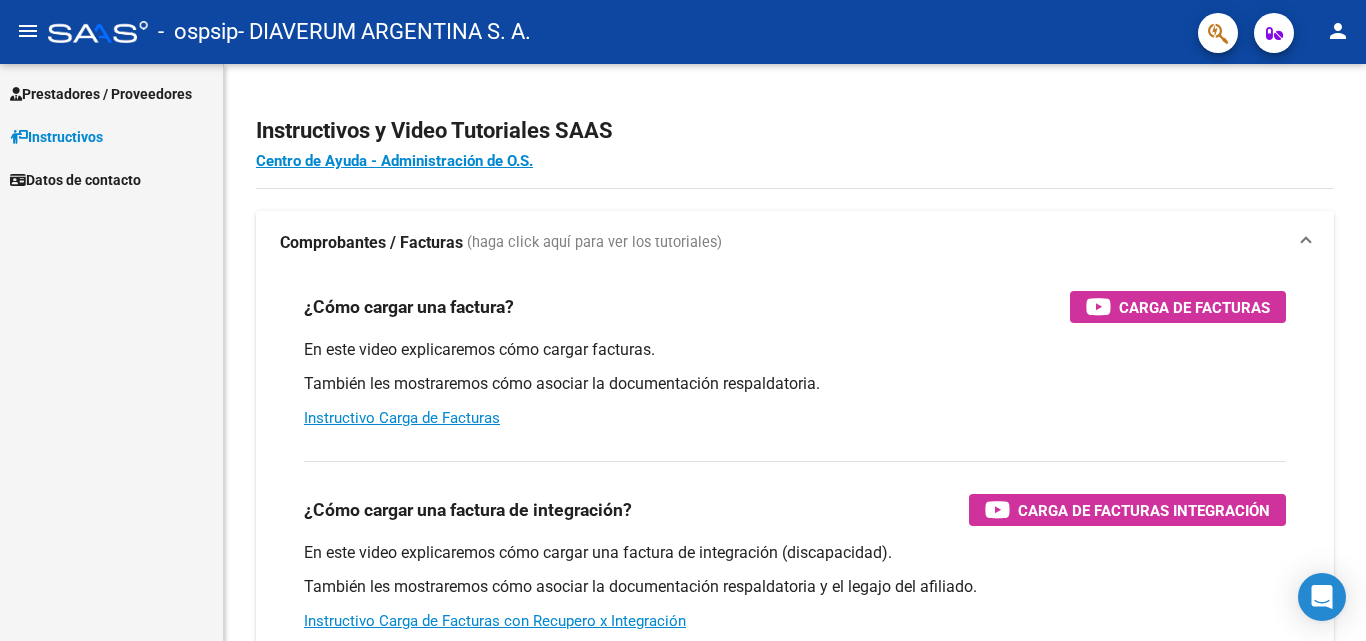 click on "Prestadores / Proveedores" at bounding box center (101, 94) 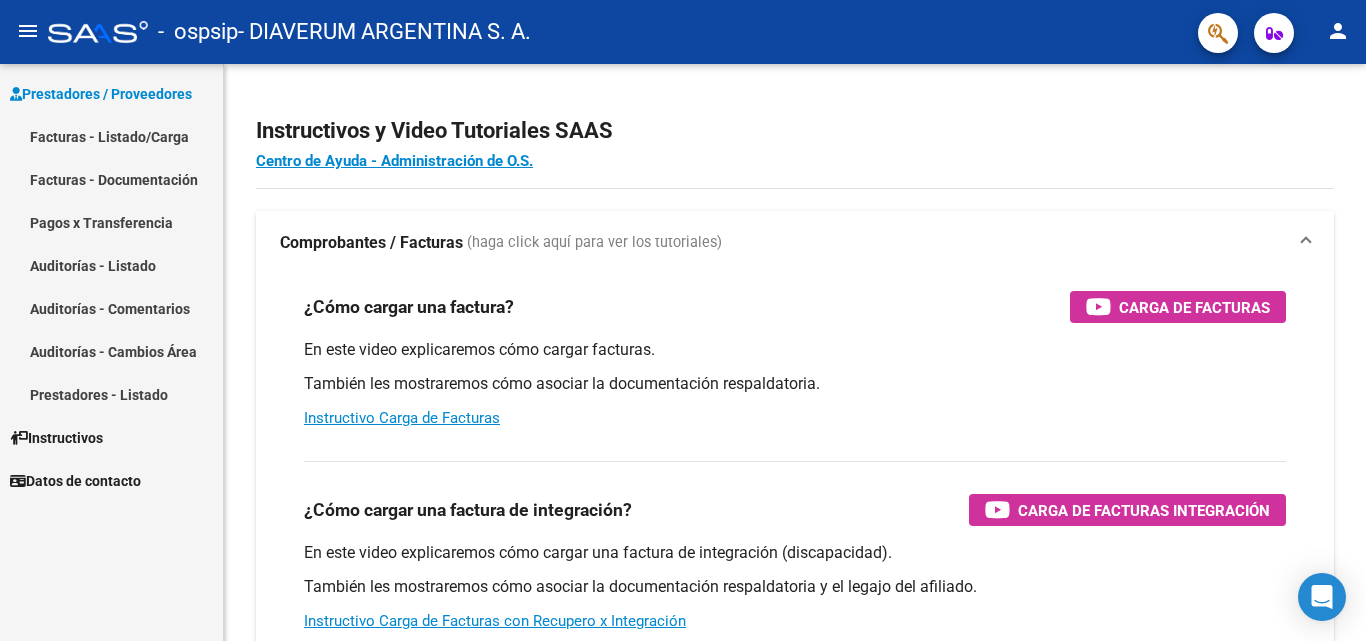 click on "Facturas - Listado/Carga" at bounding box center [111, 136] 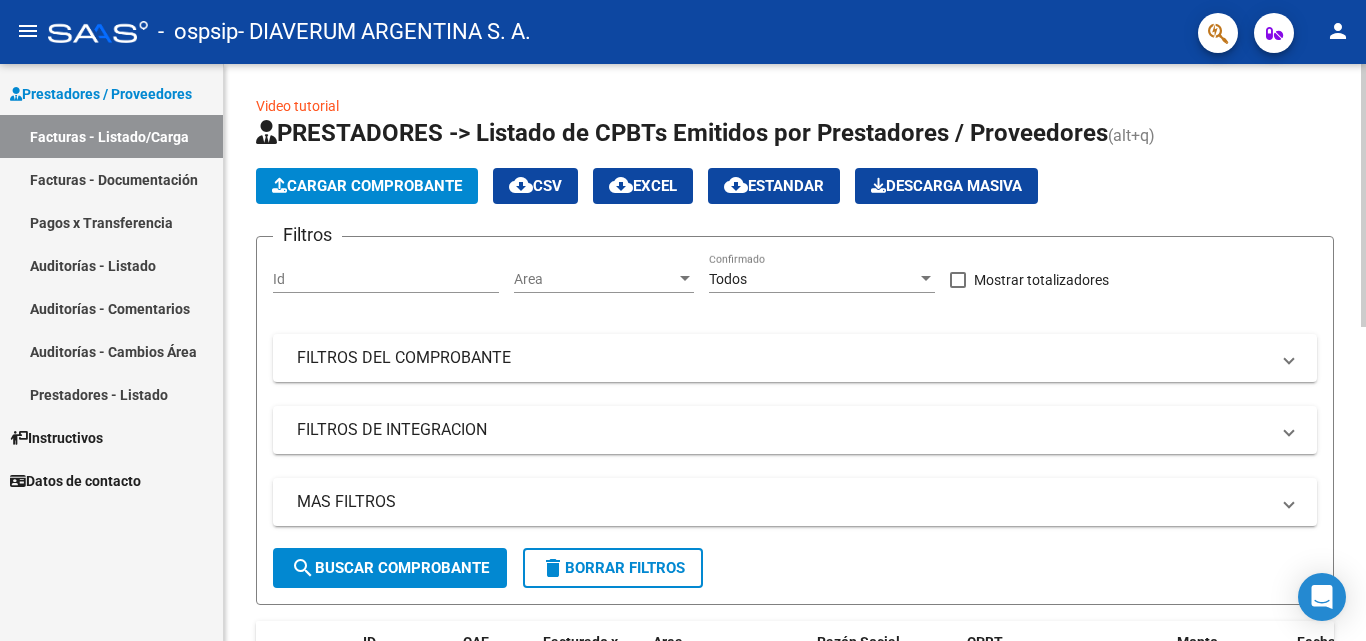 scroll, scrollTop: 0, scrollLeft: 0, axis: both 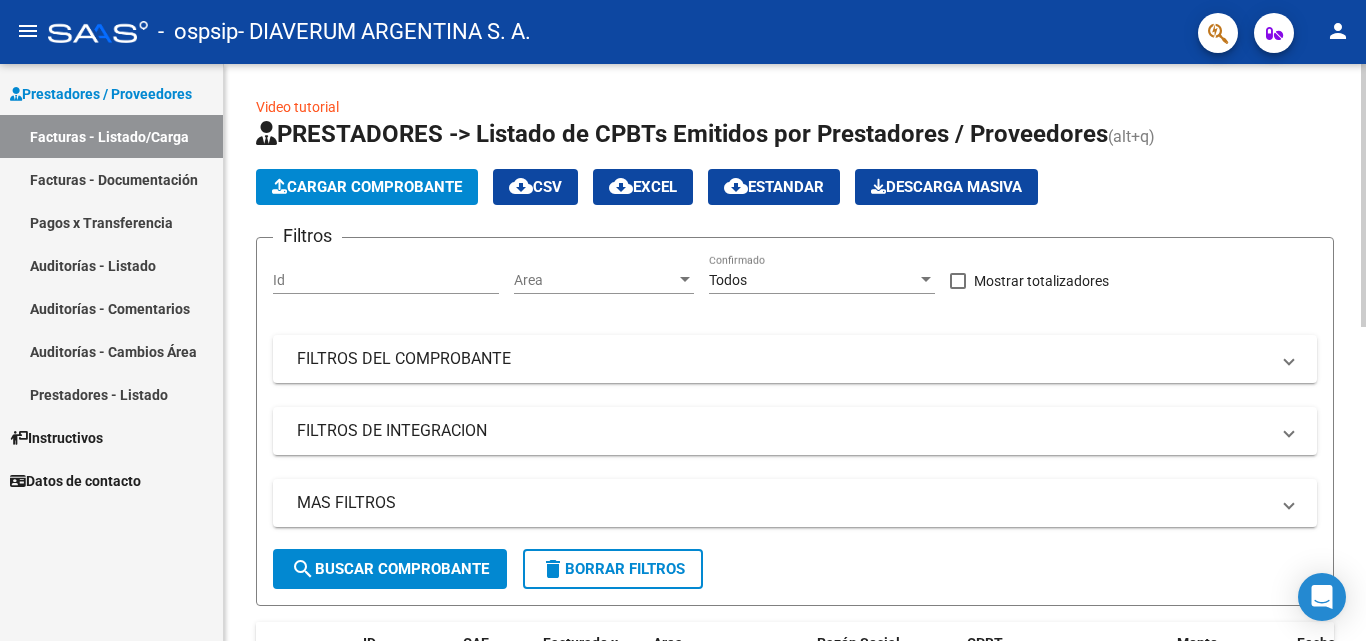 click on "Cargar Comprobante" 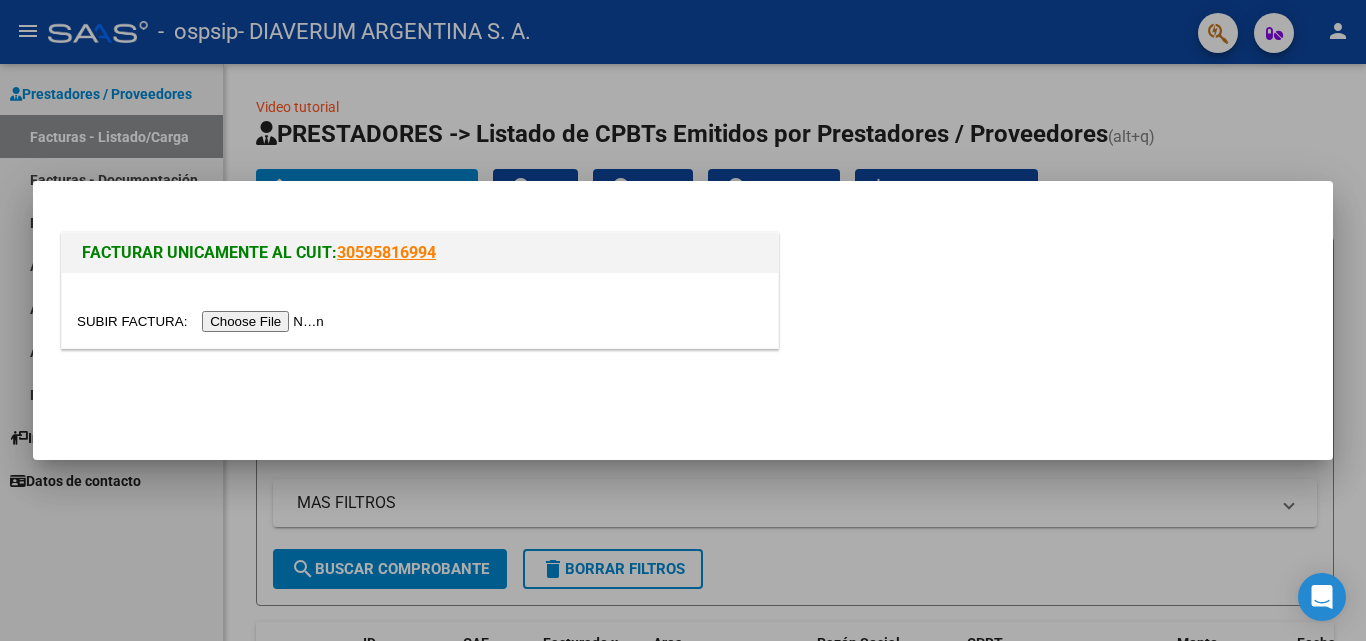 click at bounding box center [203, 321] 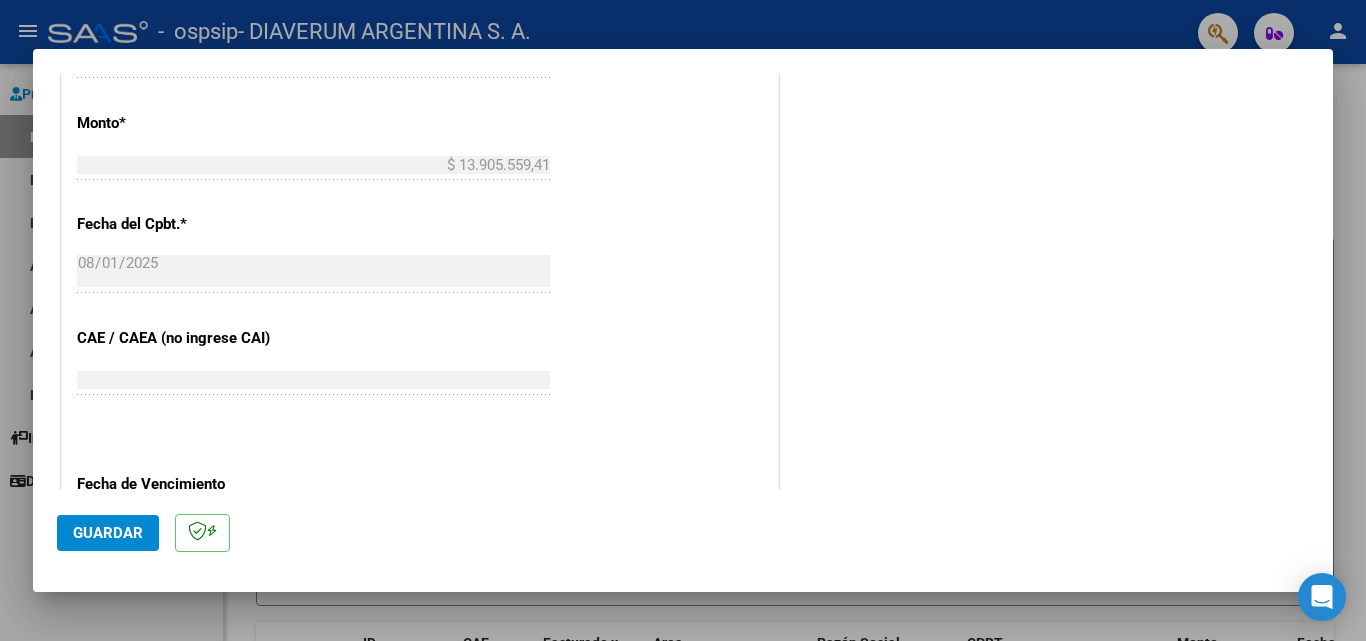 scroll, scrollTop: 1105, scrollLeft: 0, axis: vertical 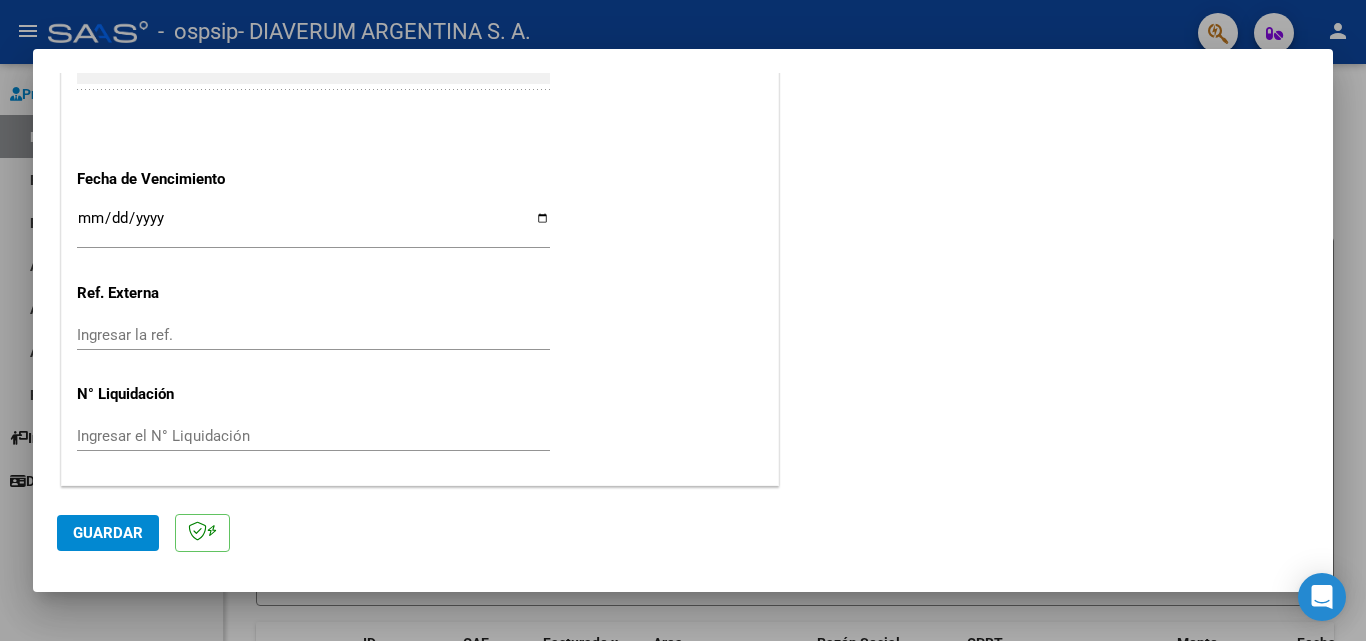 click on "Guardar" 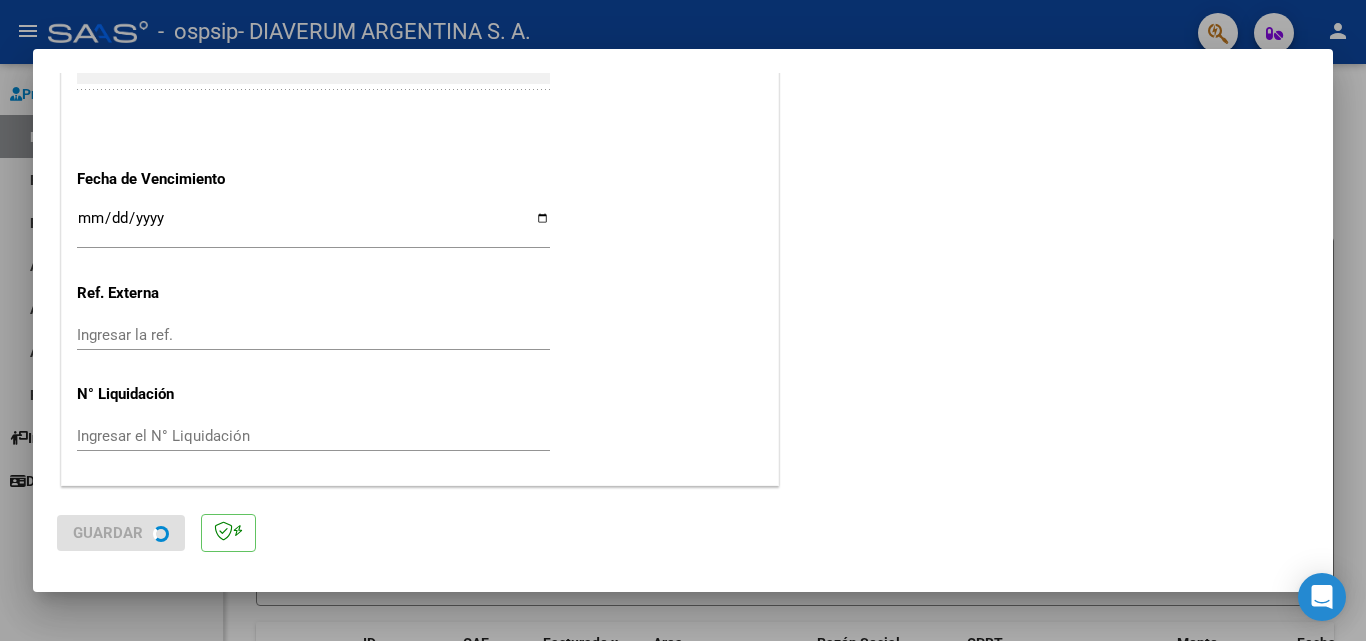 scroll, scrollTop: 0, scrollLeft: 0, axis: both 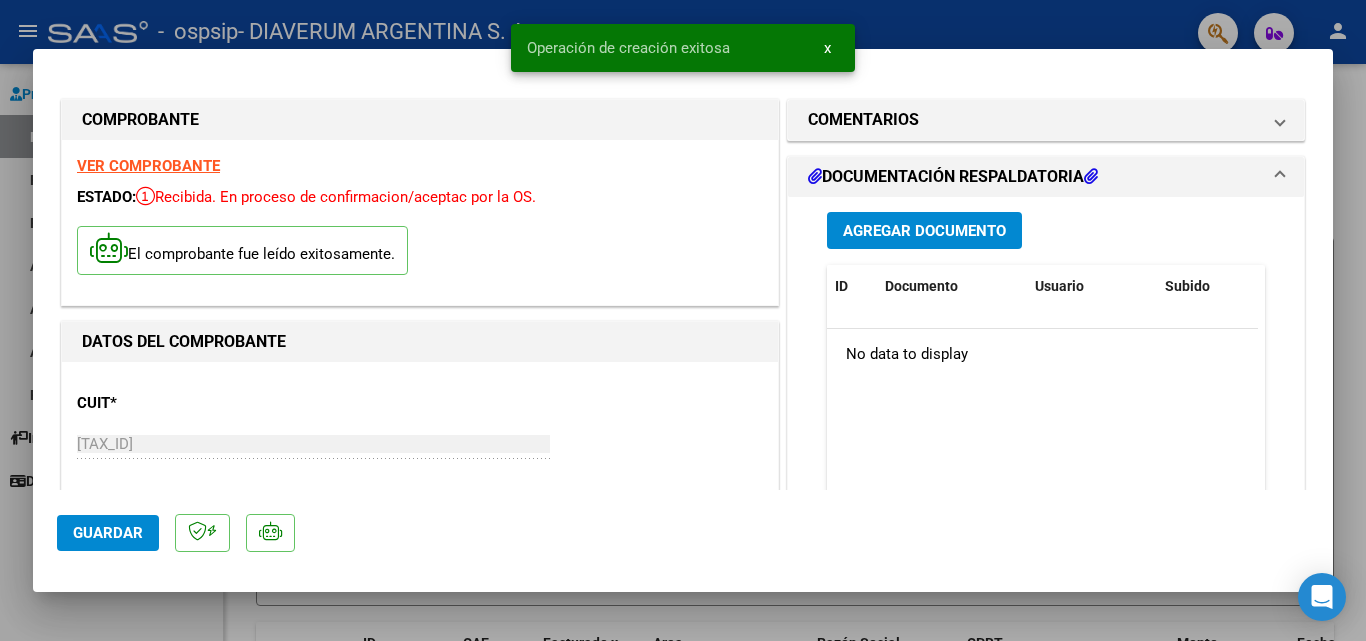 click on "Agregar Documento" at bounding box center [924, 231] 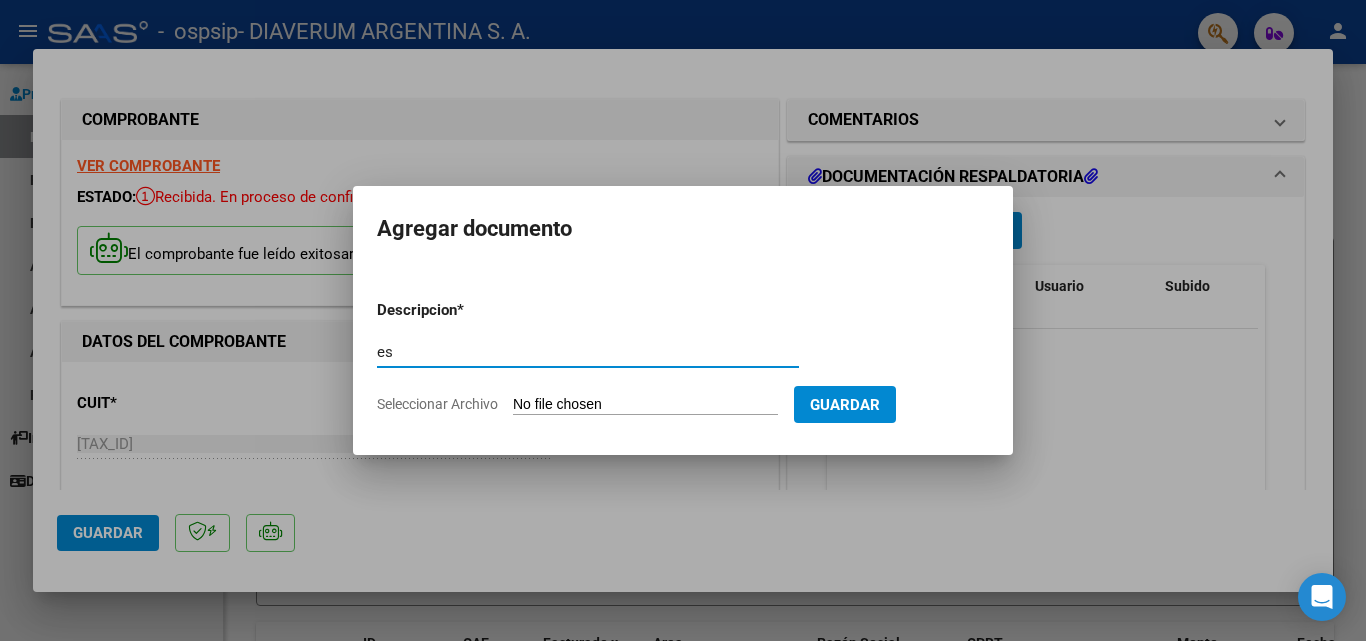 type on "e" 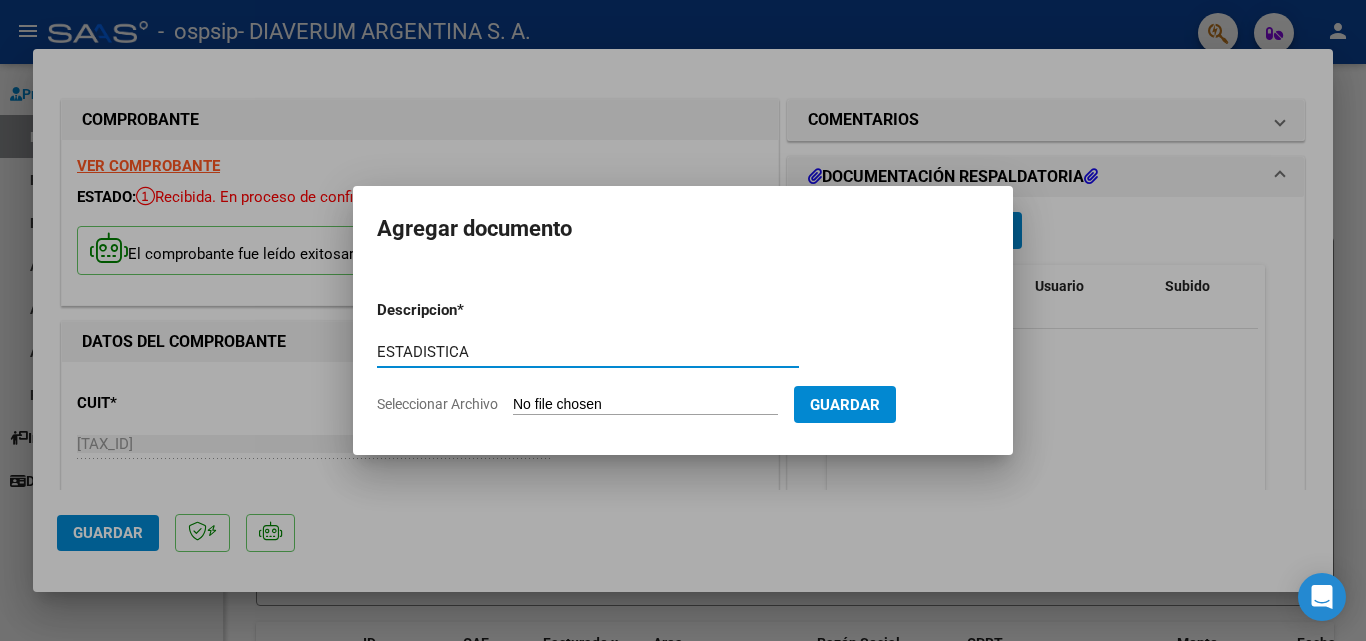 type on "ESTADISTICA" 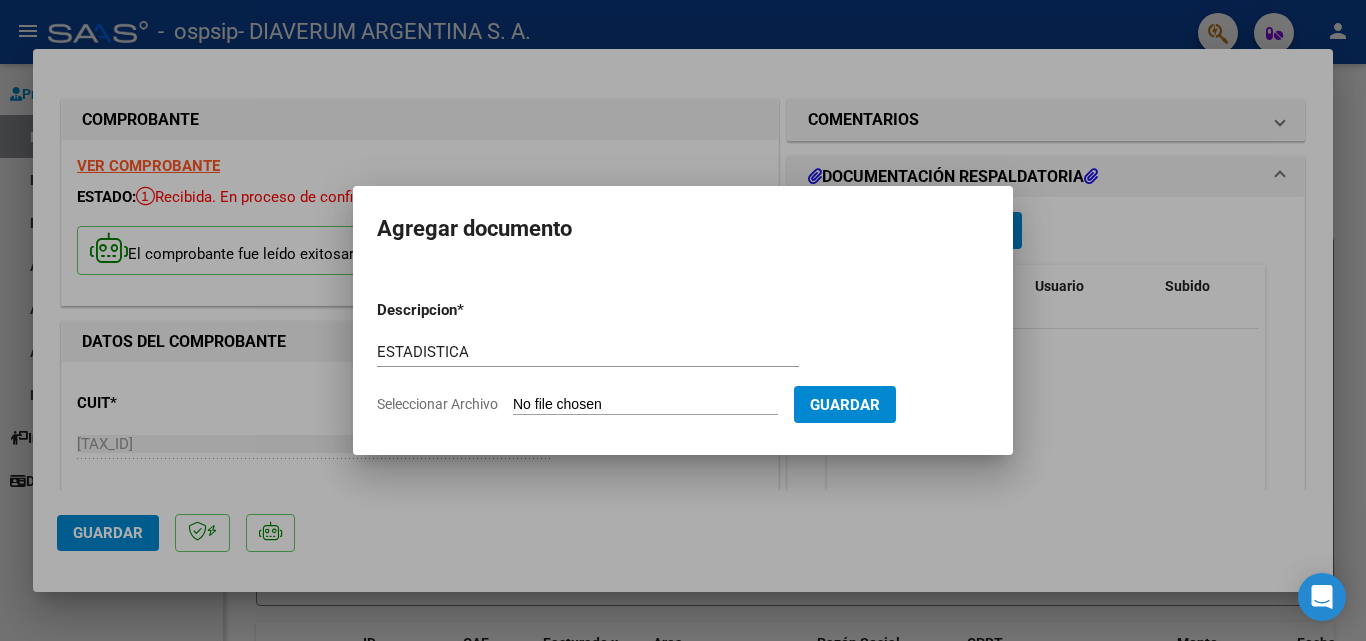 click on "Seleccionar Archivo" at bounding box center [645, 405] 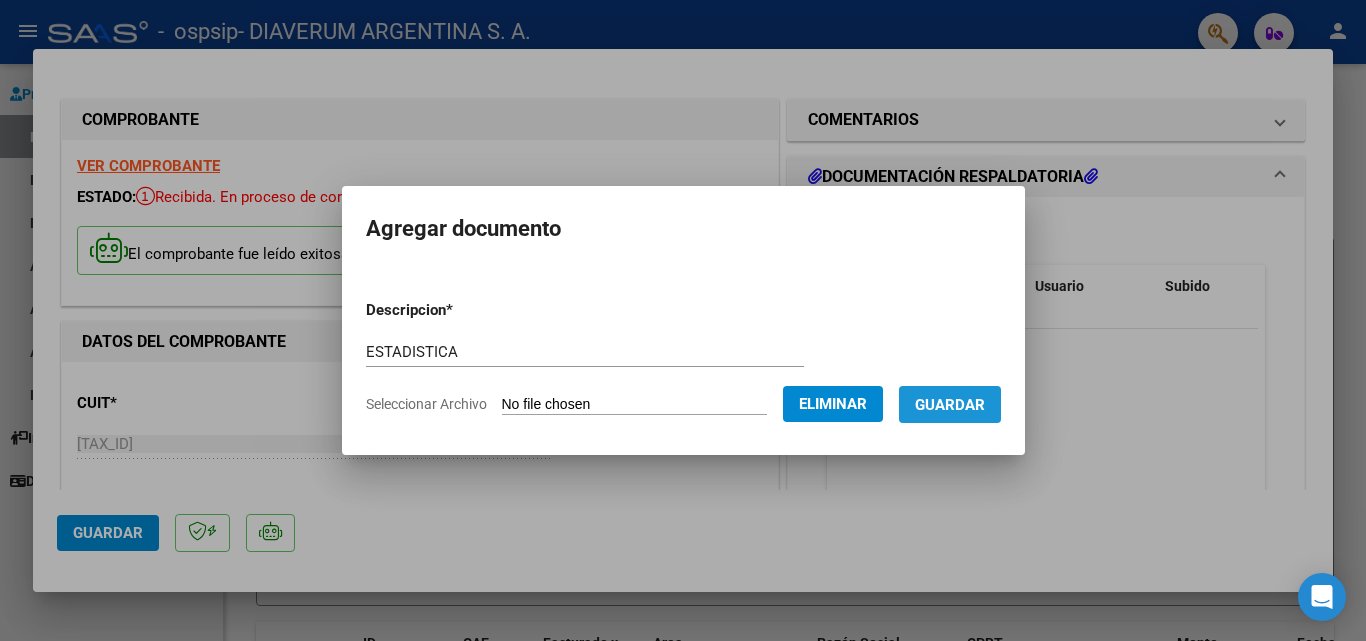 click on "Guardar" at bounding box center [950, 405] 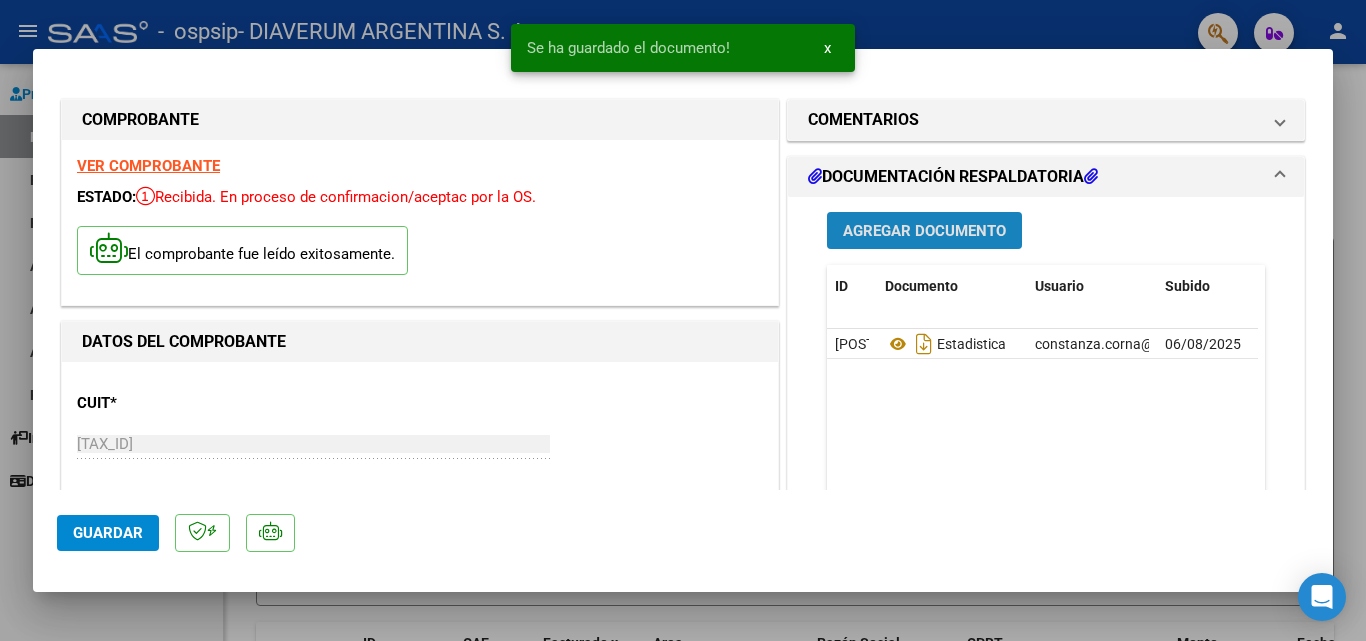 click on "Agregar Documento" at bounding box center (924, 231) 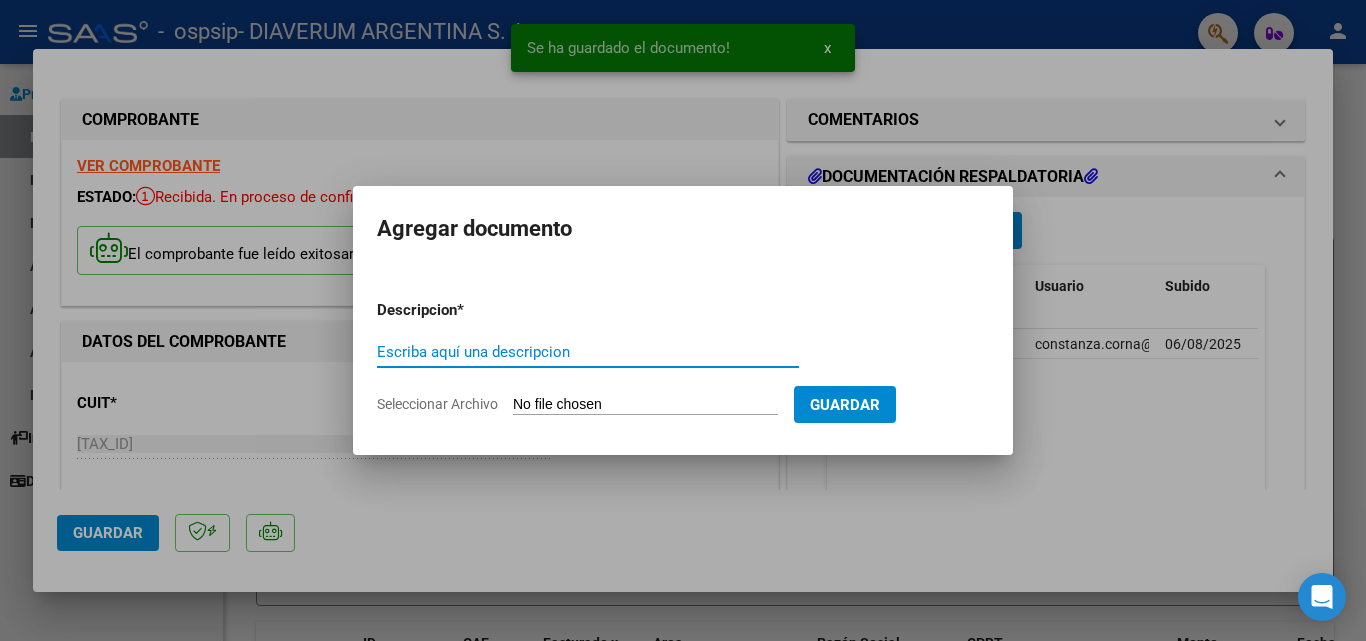 click on "Escriba aquí una descripcion" at bounding box center [588, 352] 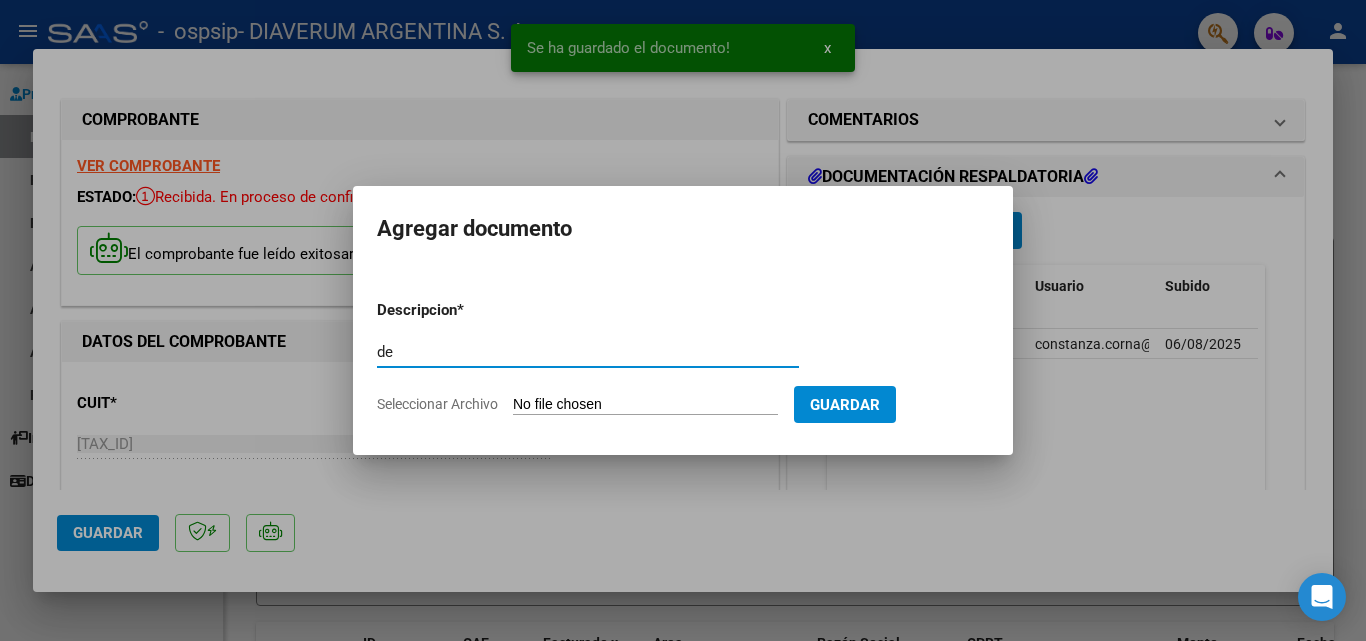 type on "d" 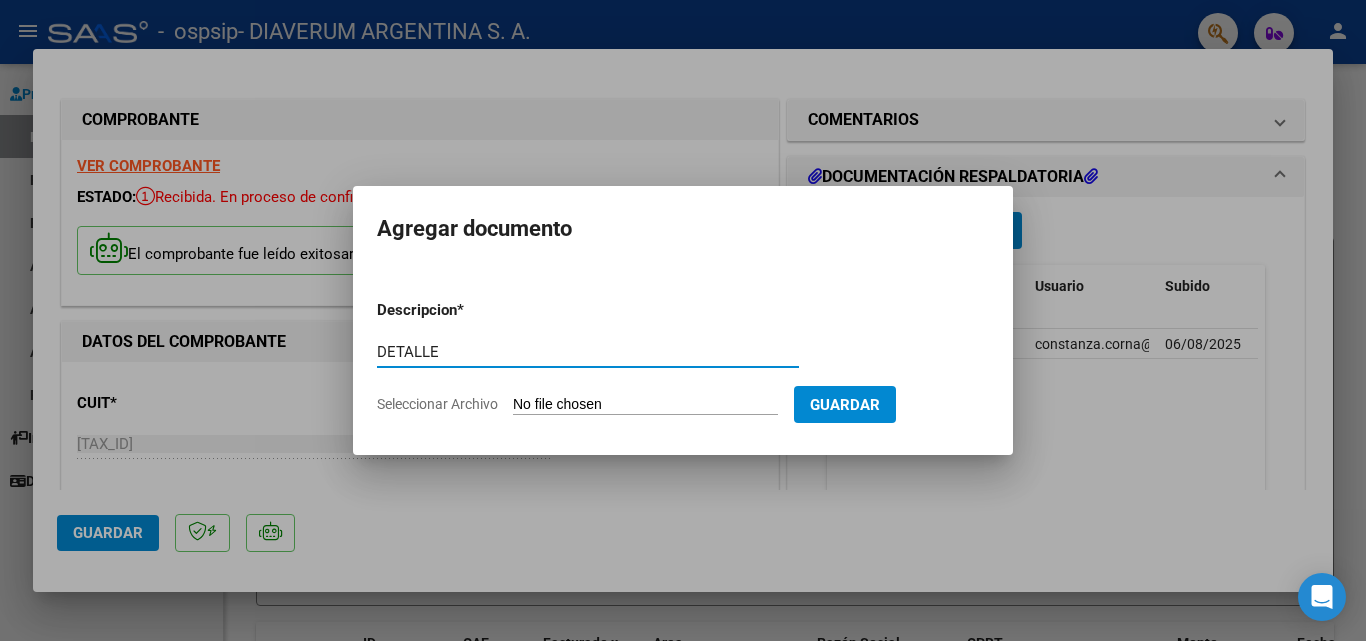 type on "DETALLE" 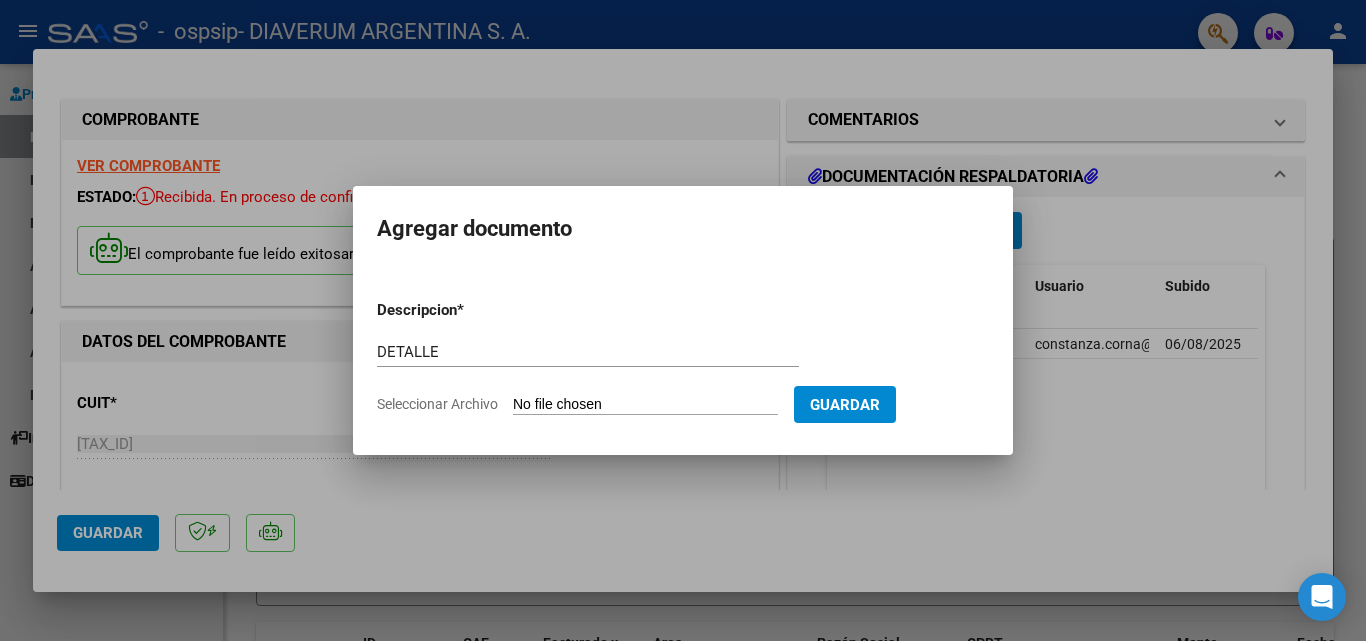 click on "Seleccionar Archivo" at bounding box center (645, 405) 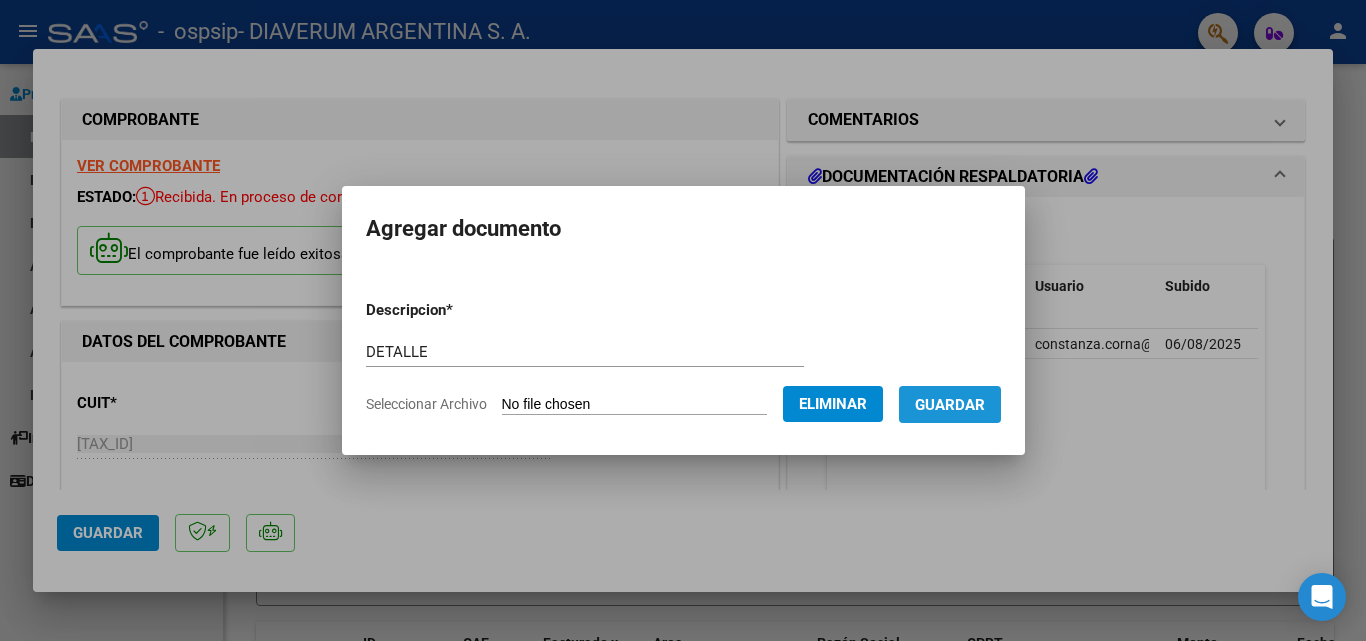 click on "Guardar" at bounding box center [950, 405] 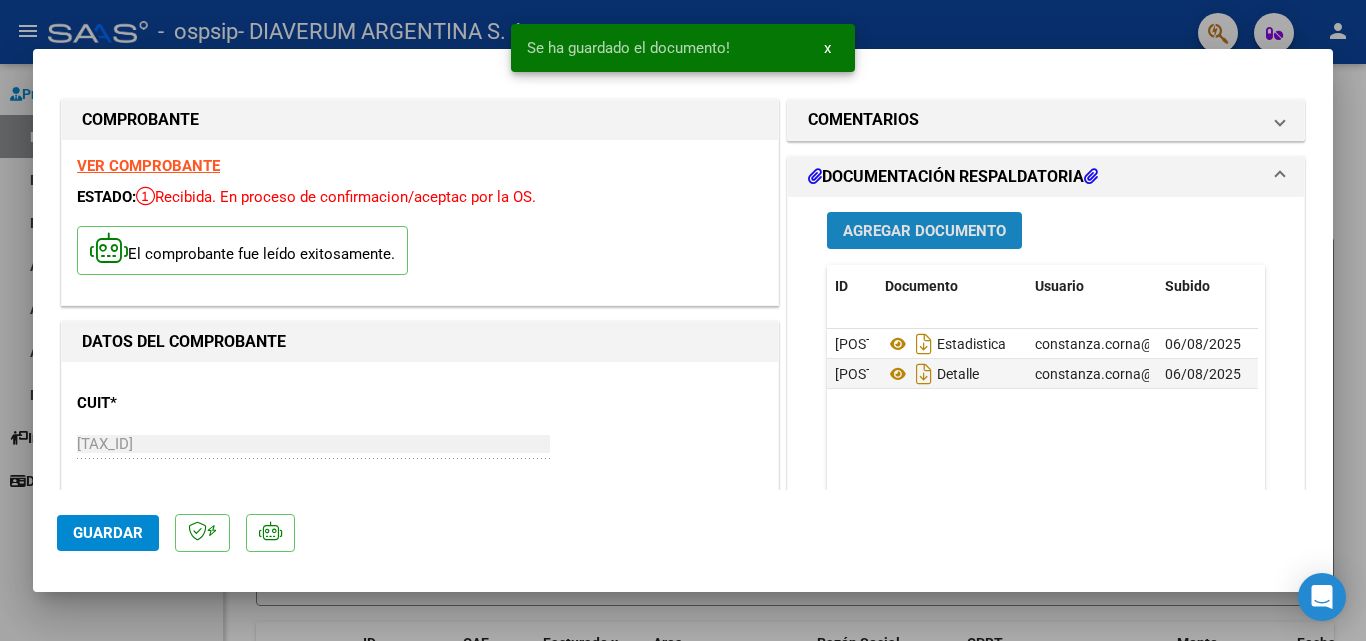 click on "Agregar Documento" at bounding box center (924, 231) 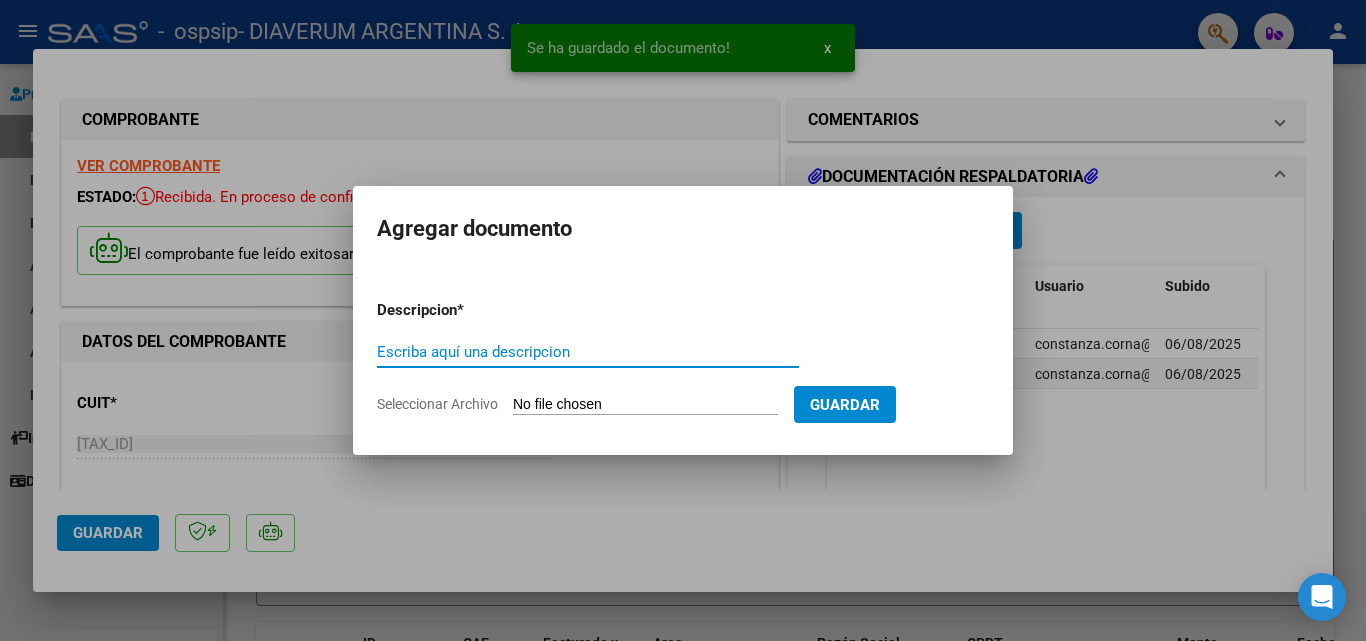 click on "Escriba aquí una descripcion" at bounding box center (588, 352) 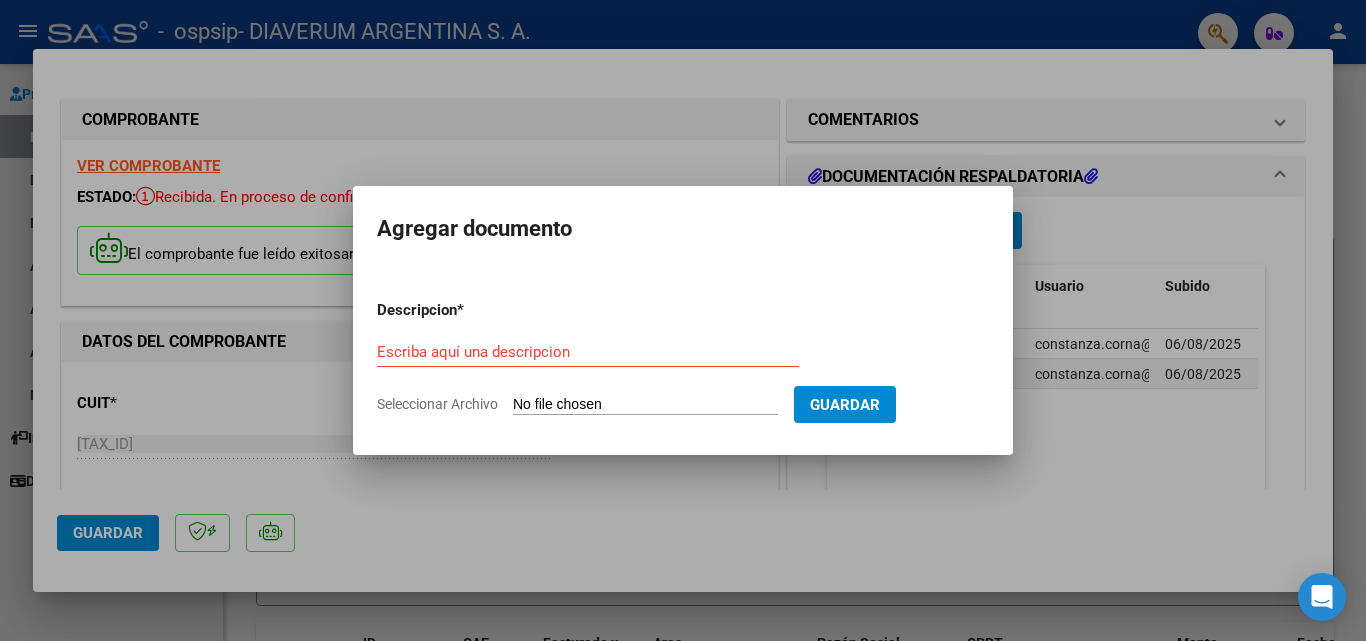 type on "C:\fakepath\MALV_072025_OSPSIP_095_VAZQUEZ [LAST].pdf" 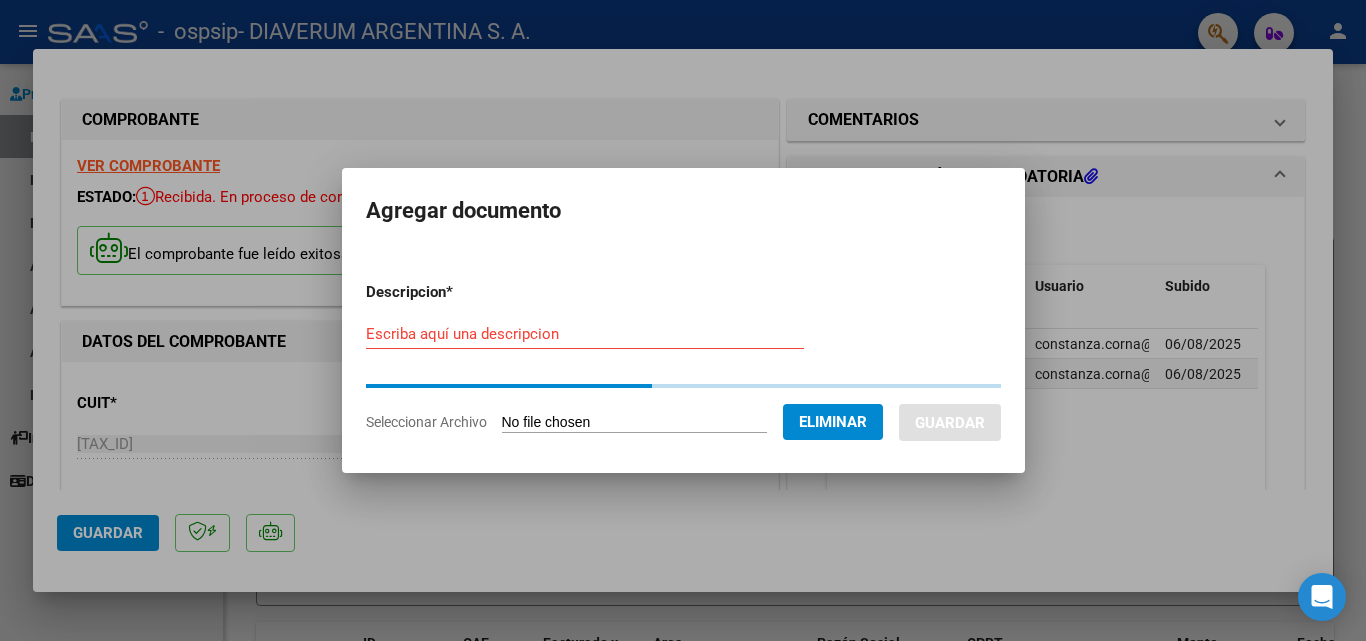 click on "Escriba aquí una descripcion" at bounding box center [585, 334] 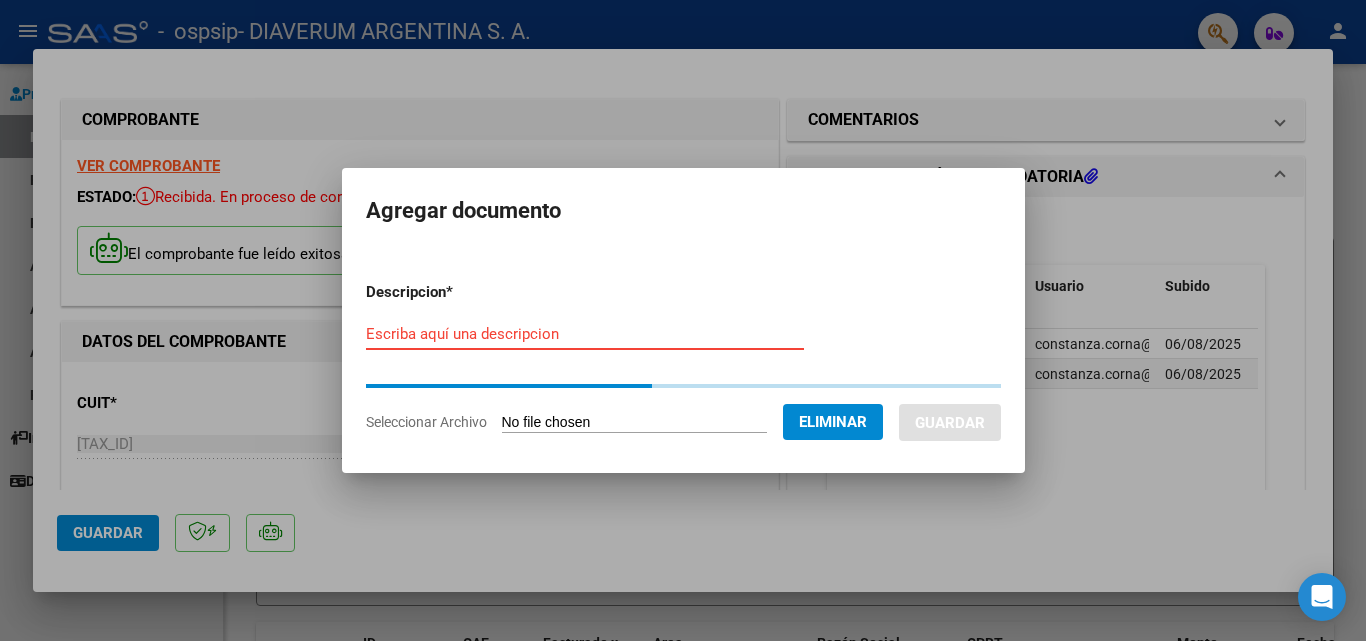 click on "Escriba aquí una descripcion" at bounding box center (585, 334) 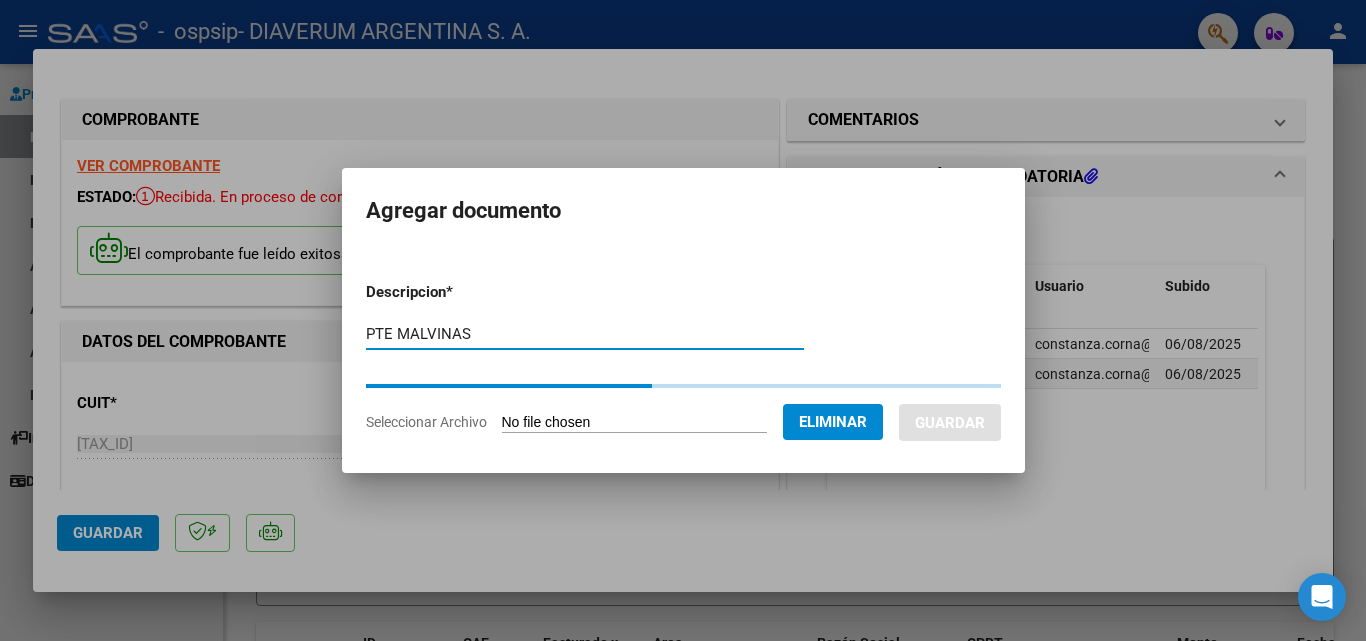 type on "PTE MALVINAS" 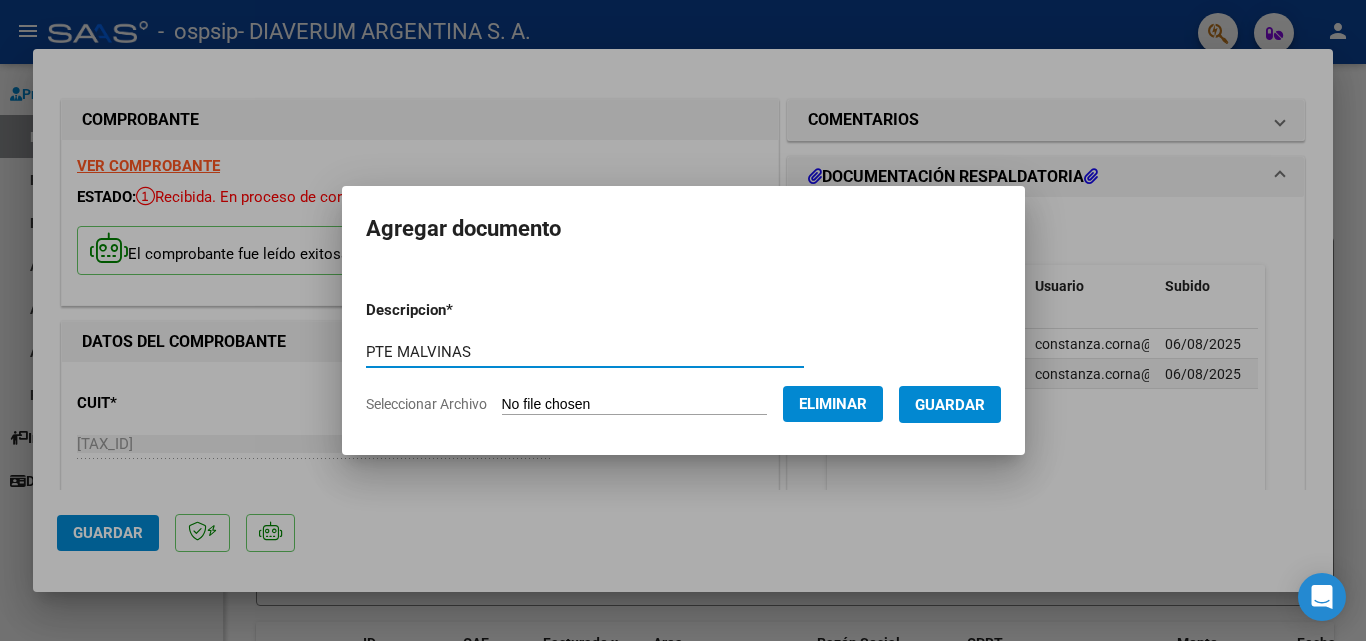 click on "Guardar" at bounding box center (950, 405) 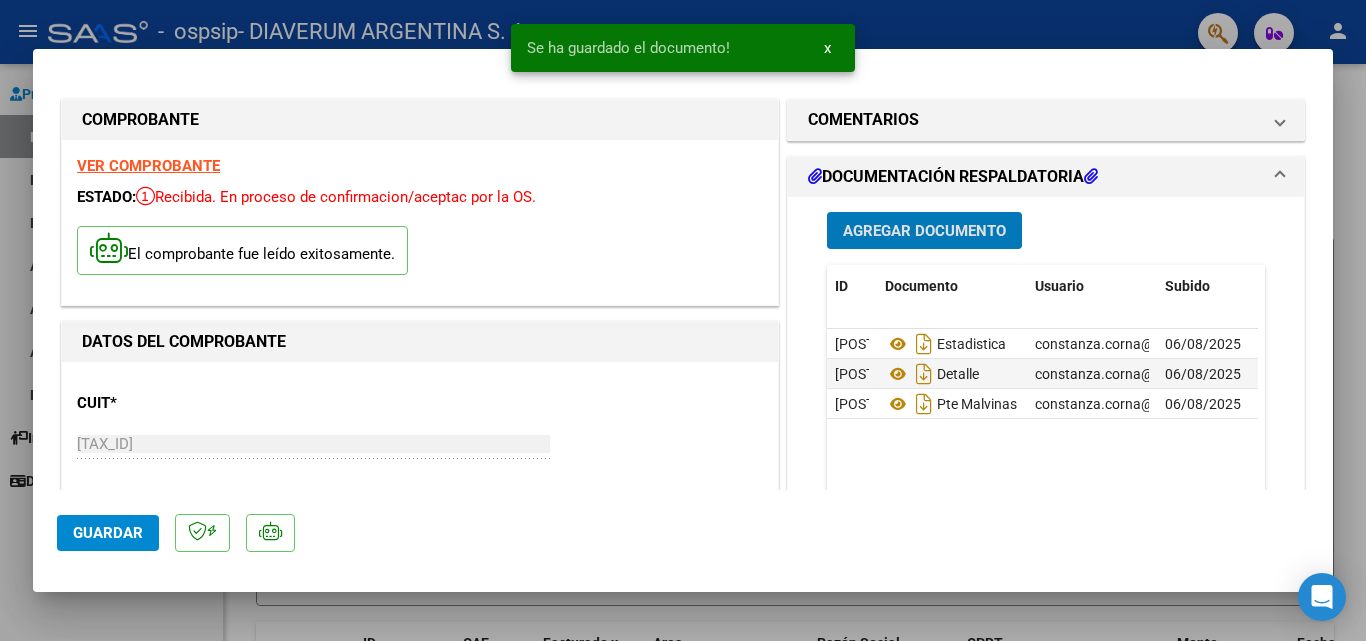 click on "Agregar Documento" at bounding box center [924, 231] 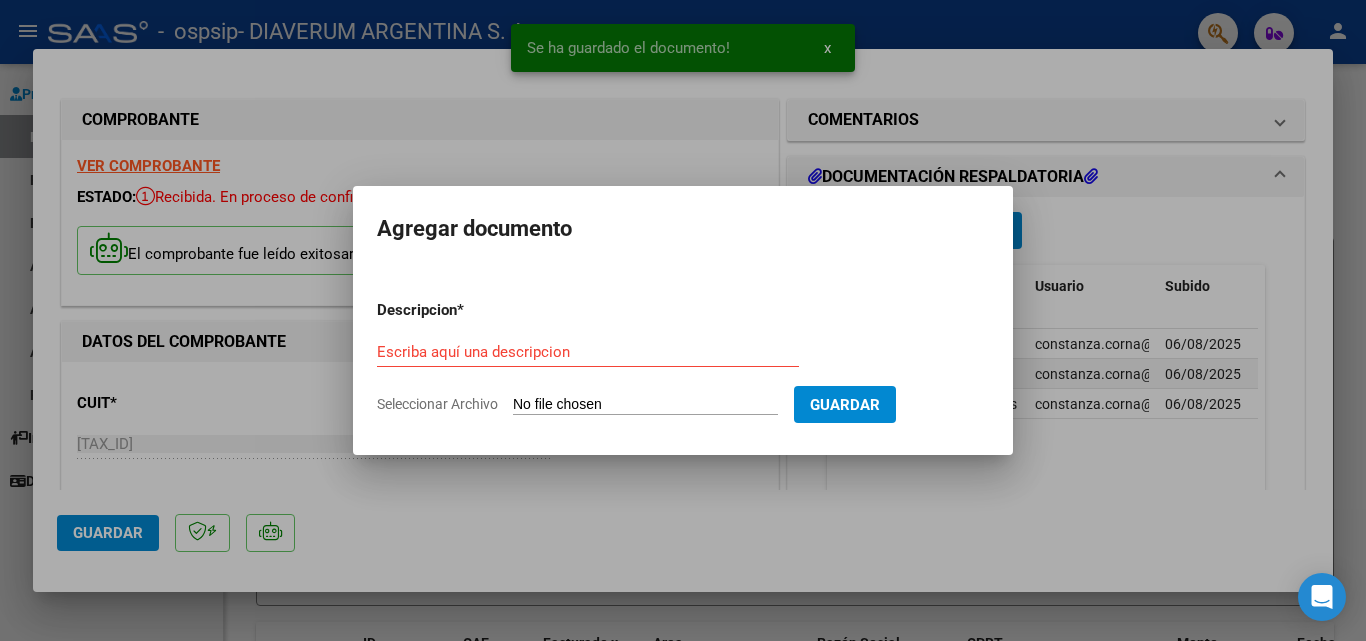 click on "Seleccionar Archivo" at bounding box center [645, 405] 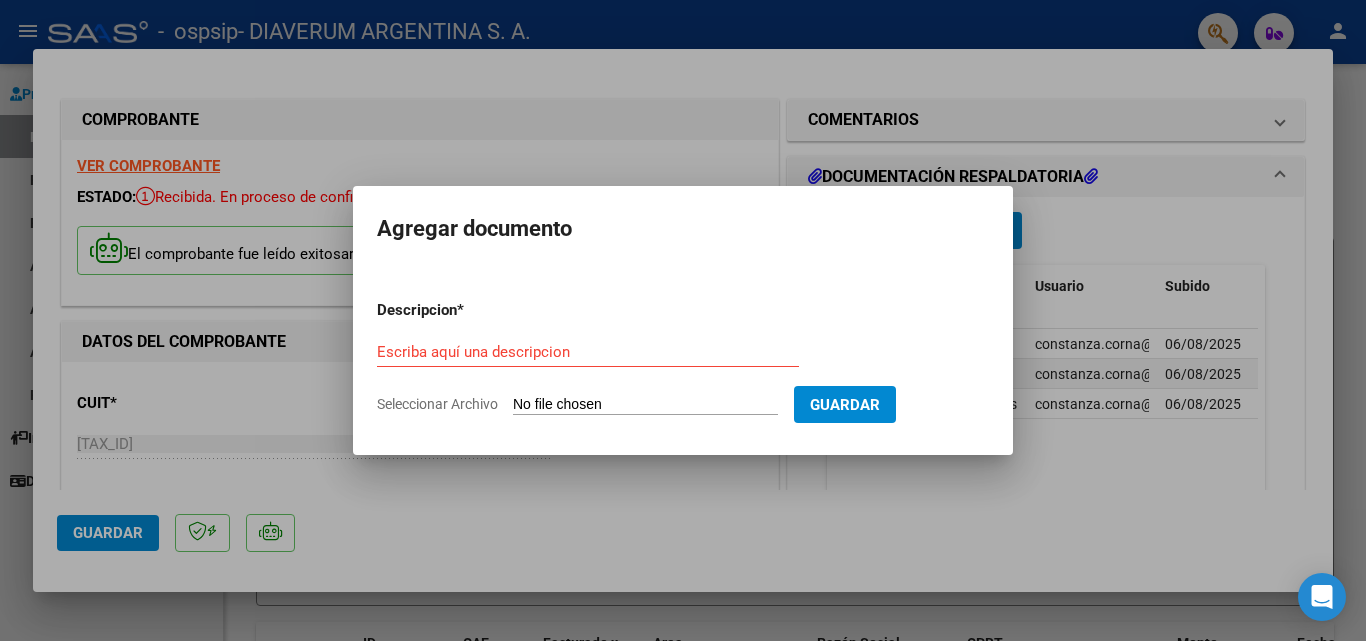 type on "C:\fakepath\PATER_072025_OSPSIP_095_PRECERUTTI [LAST].pdf" 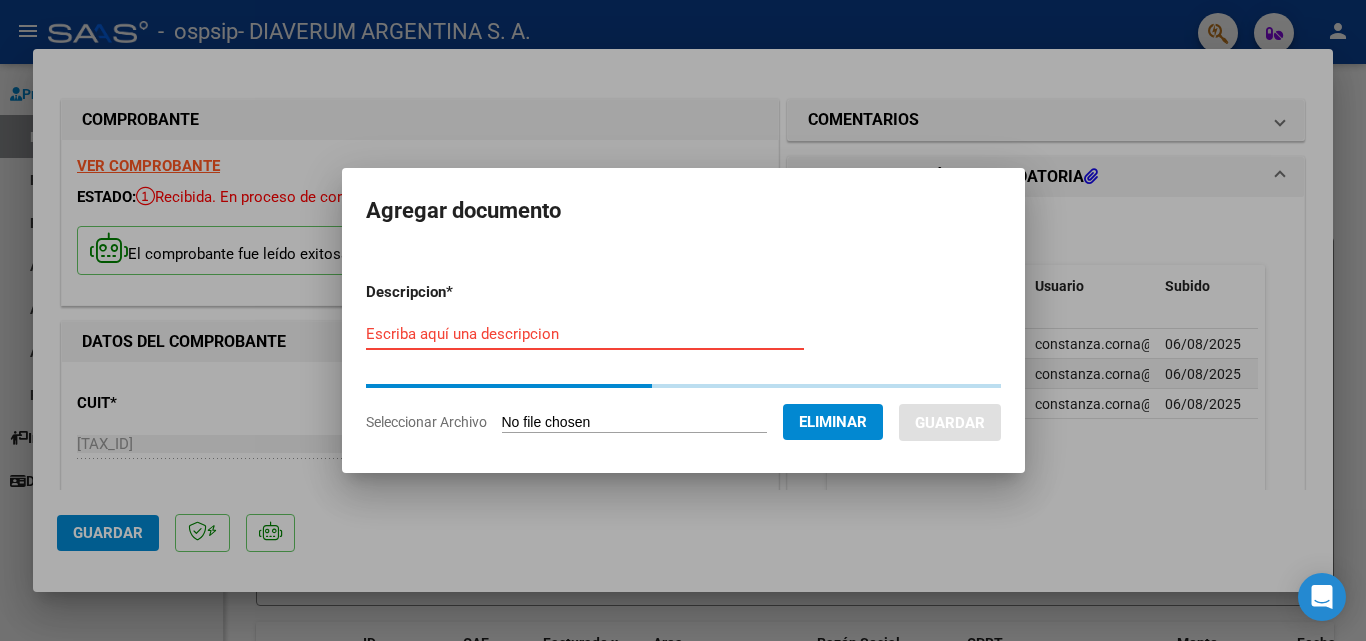 click on "Escriba aquí una descripcion" at bounding box center [585, 334] 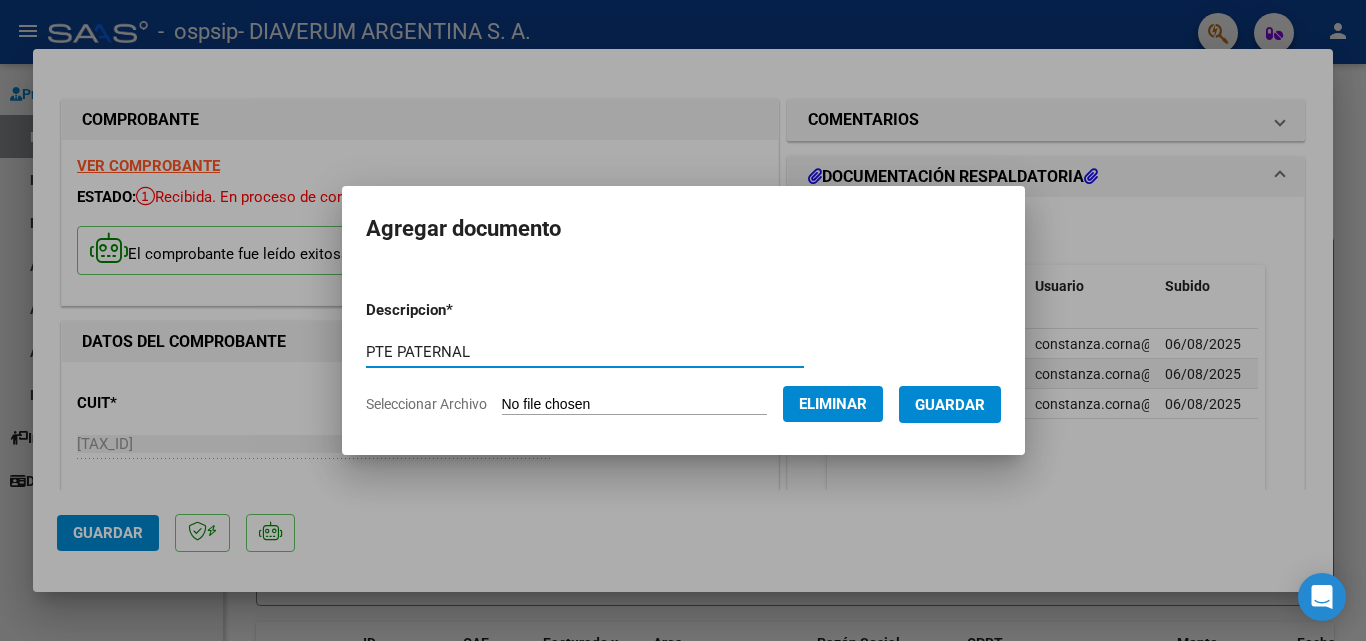 type on "PTE PATERNAL" 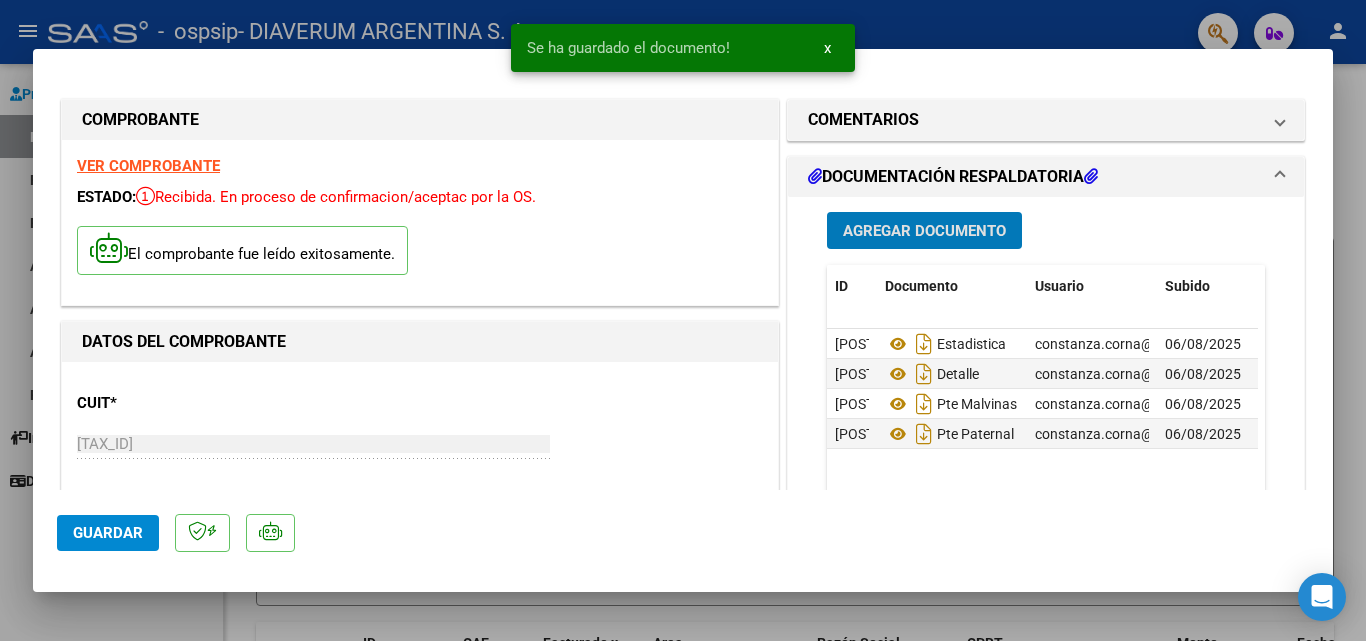 click on "Agregar Documento" at bounding box center (924, 231) 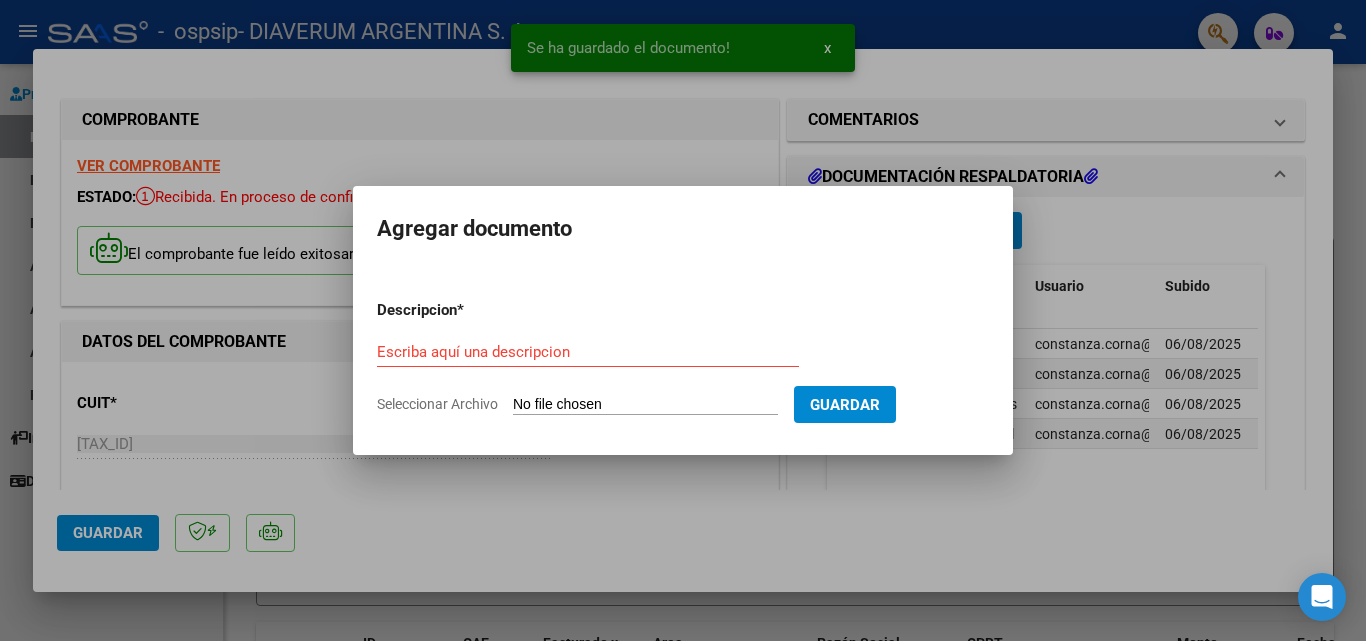 click on "Seleccionar Archivo" at bounding box center (645, 405) 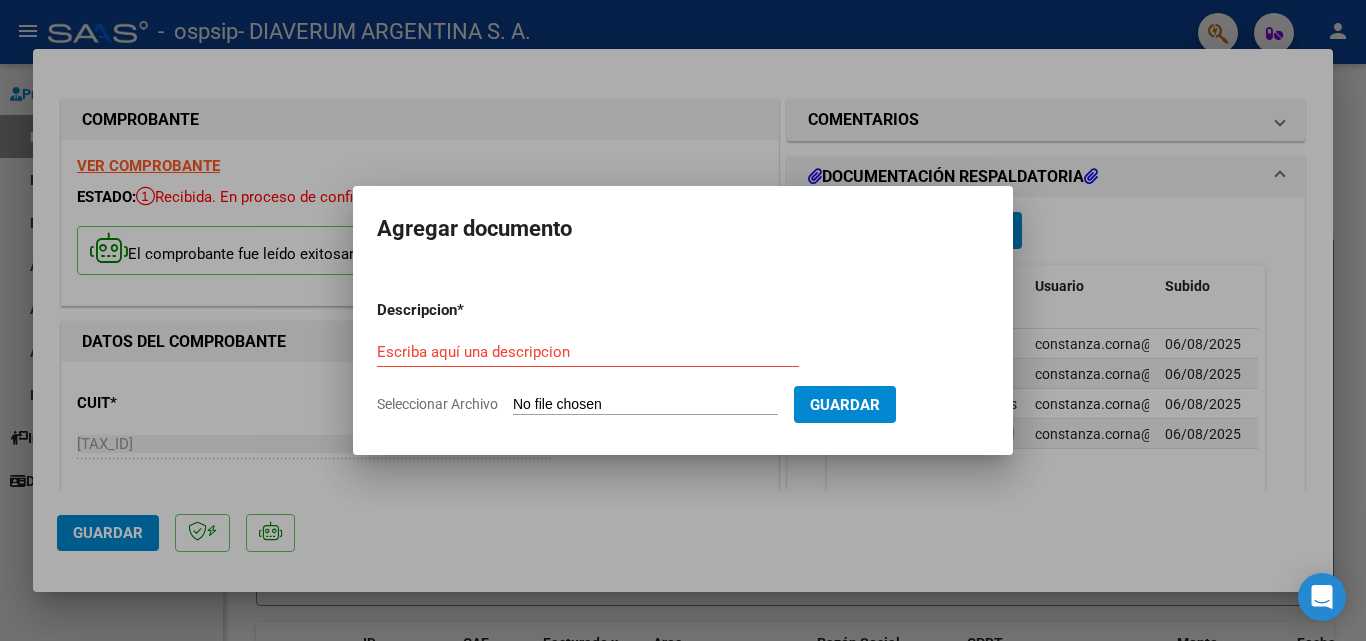 type on "C:\fakepath\SMIGUEL_072025_095_OSPSIP_MEDINA [LAST].pdf" 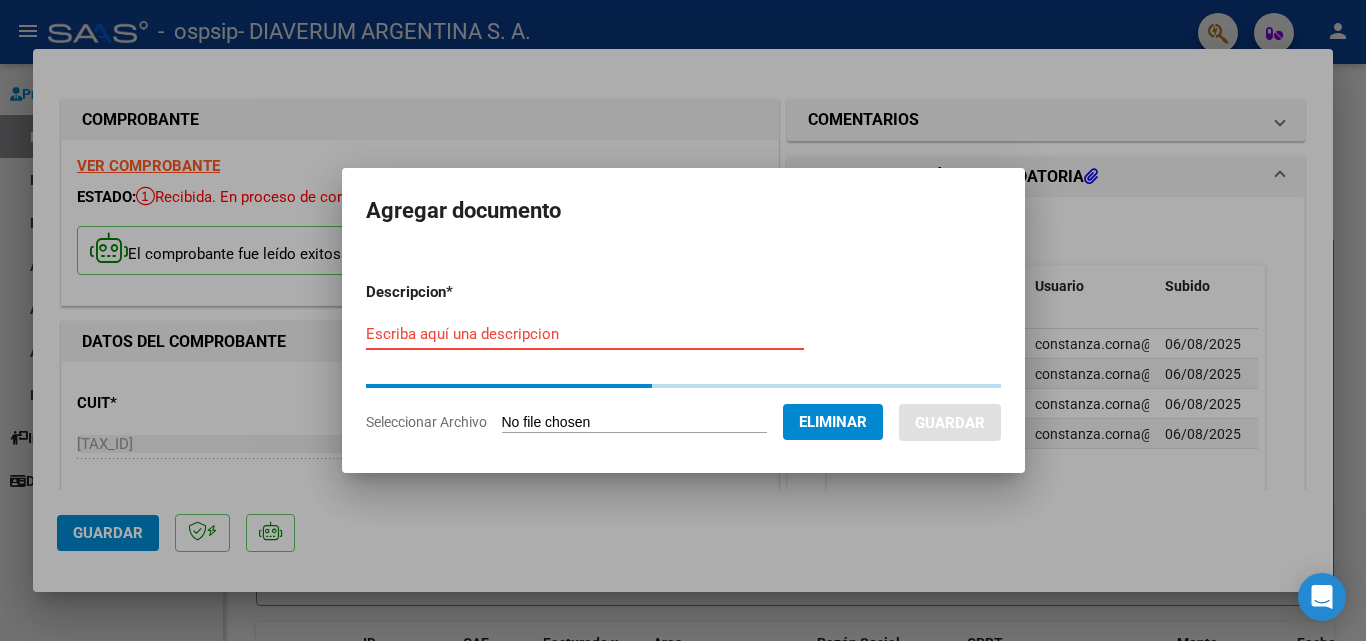 click on "Escriba aquí una descripcion" at bounding box center (585, 334) 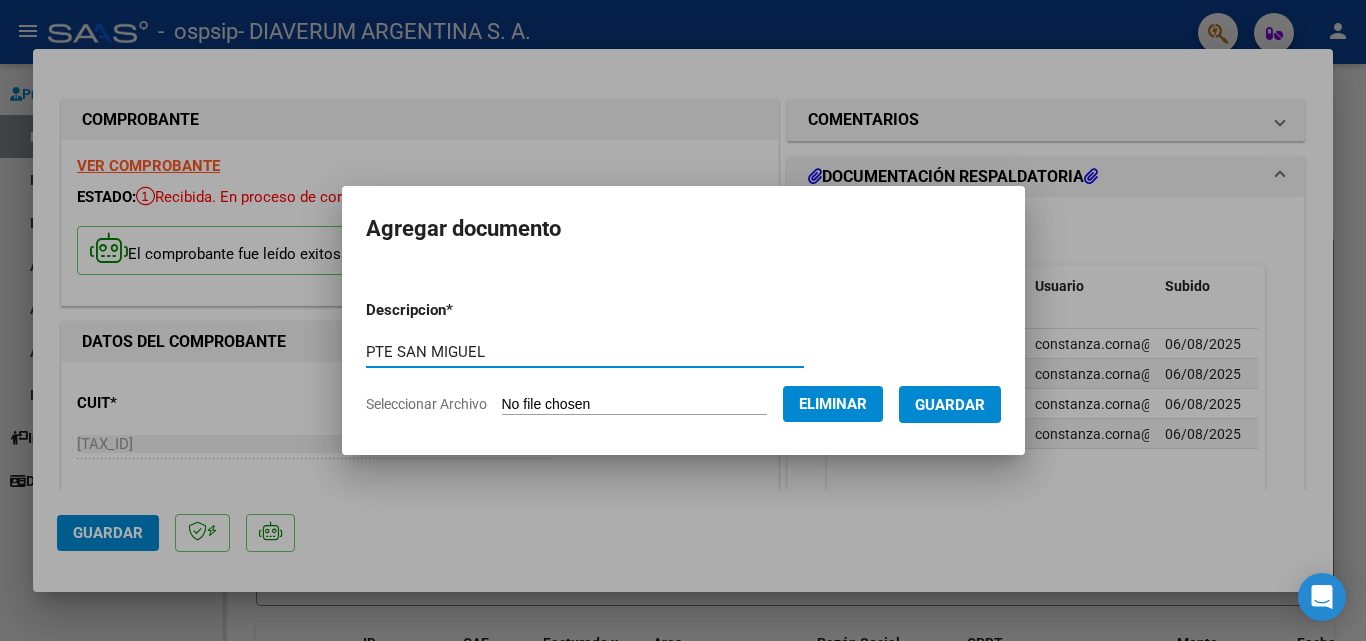 type on "PTE SAN MIGUEL" 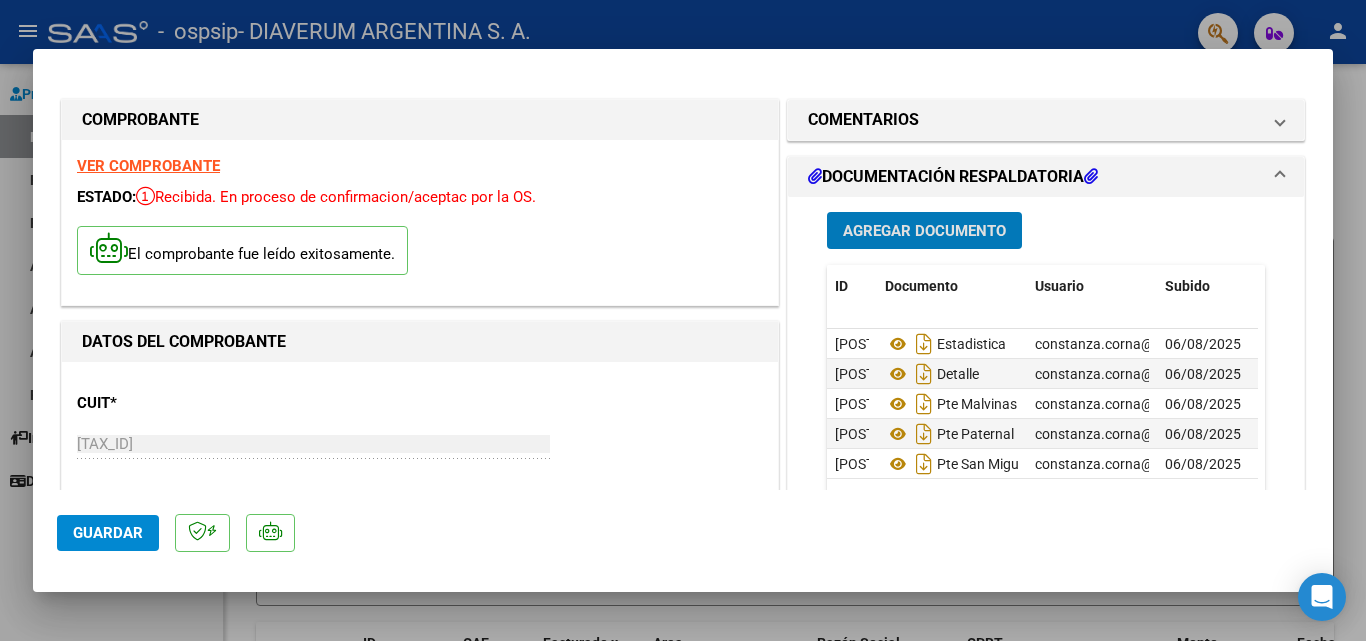 click on "Guardar" 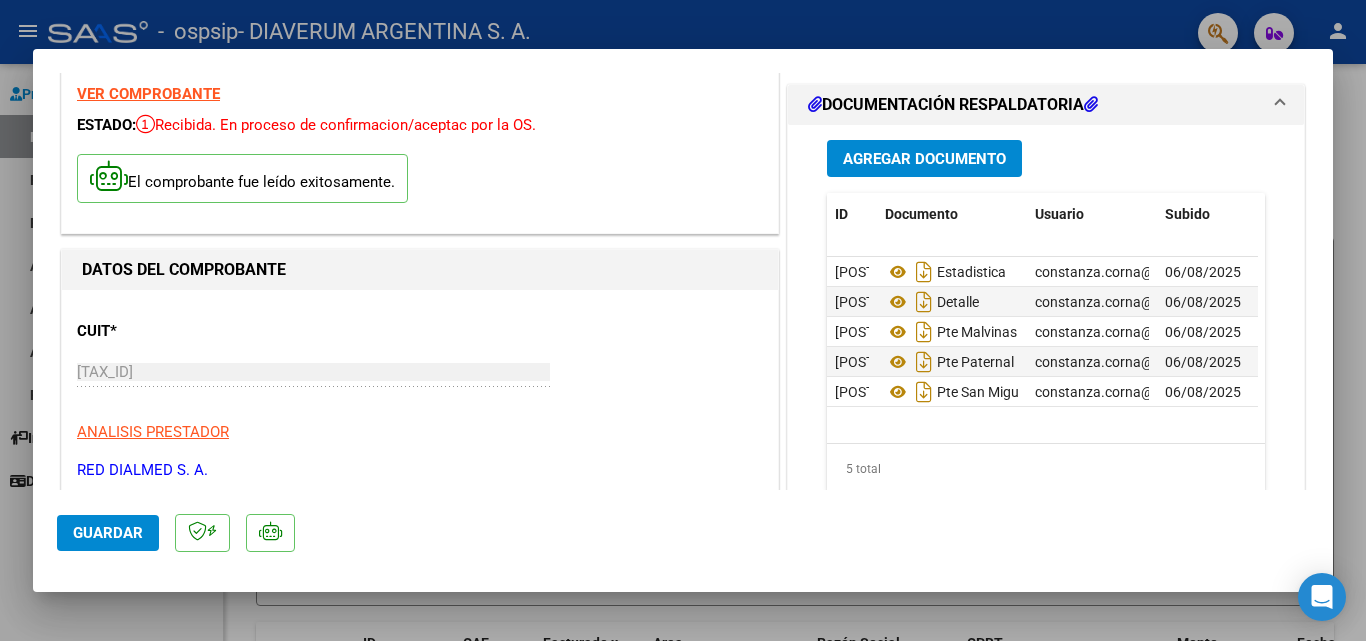 scroll, scrollTop: 0, scrollLeft: 0, axis: both 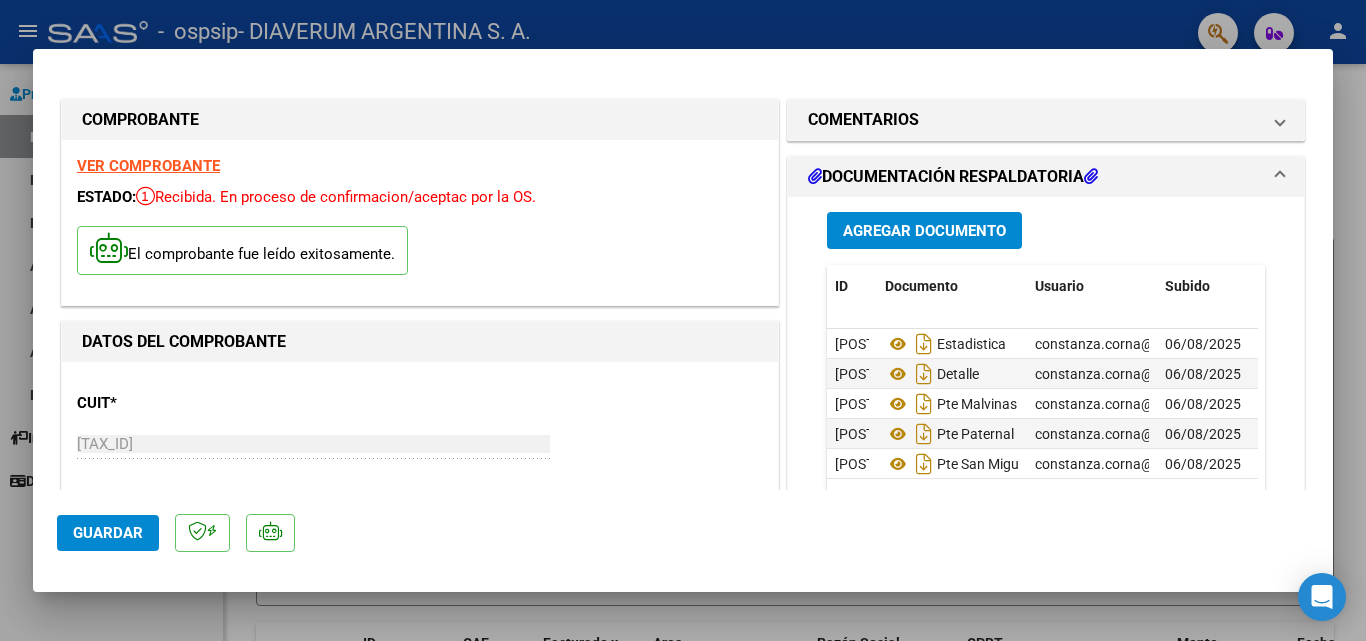 type 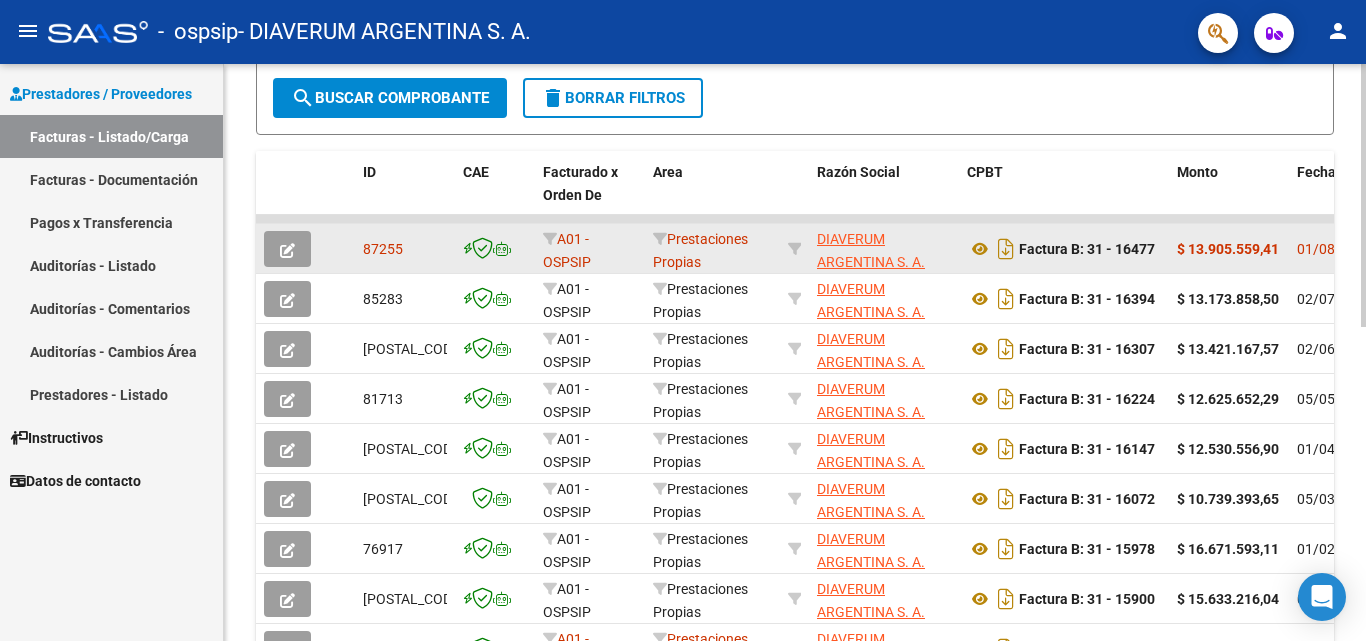 scroll, scrollTop: 500, scrollLeft: 0, axis: vertical 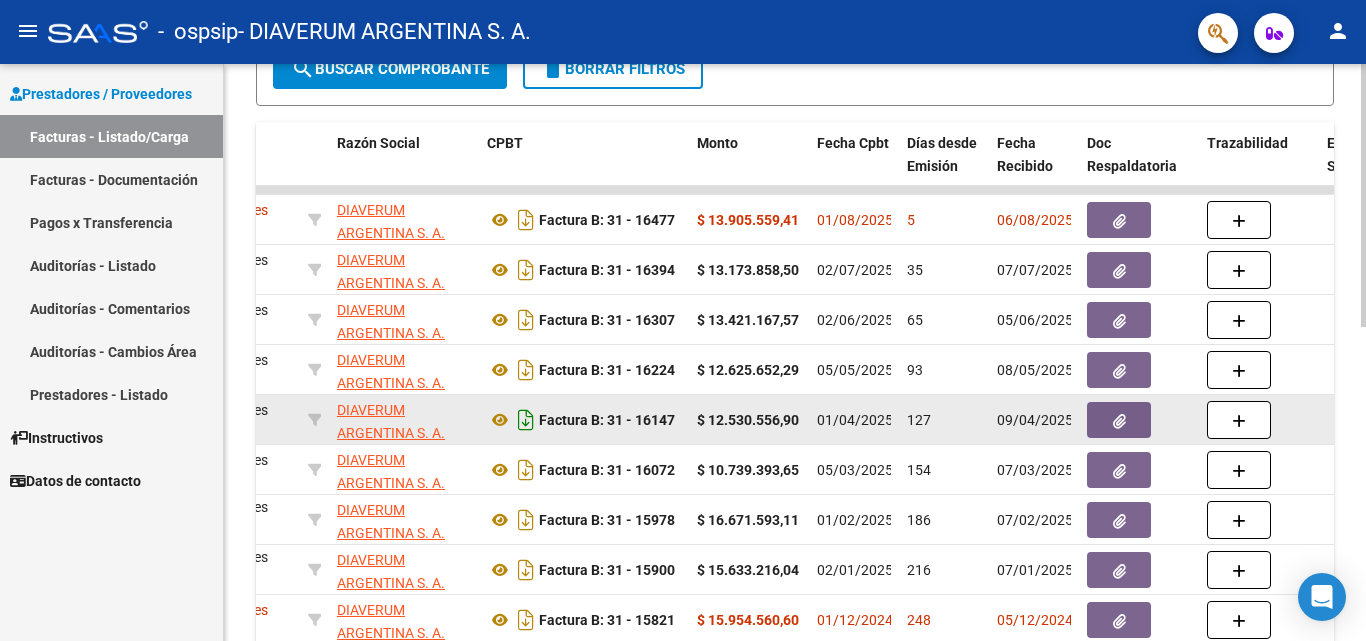 drag, startPoint x: 583, startPoint y: 439, endPoint x: 532, endPoint y: 419, distance: 54.781384 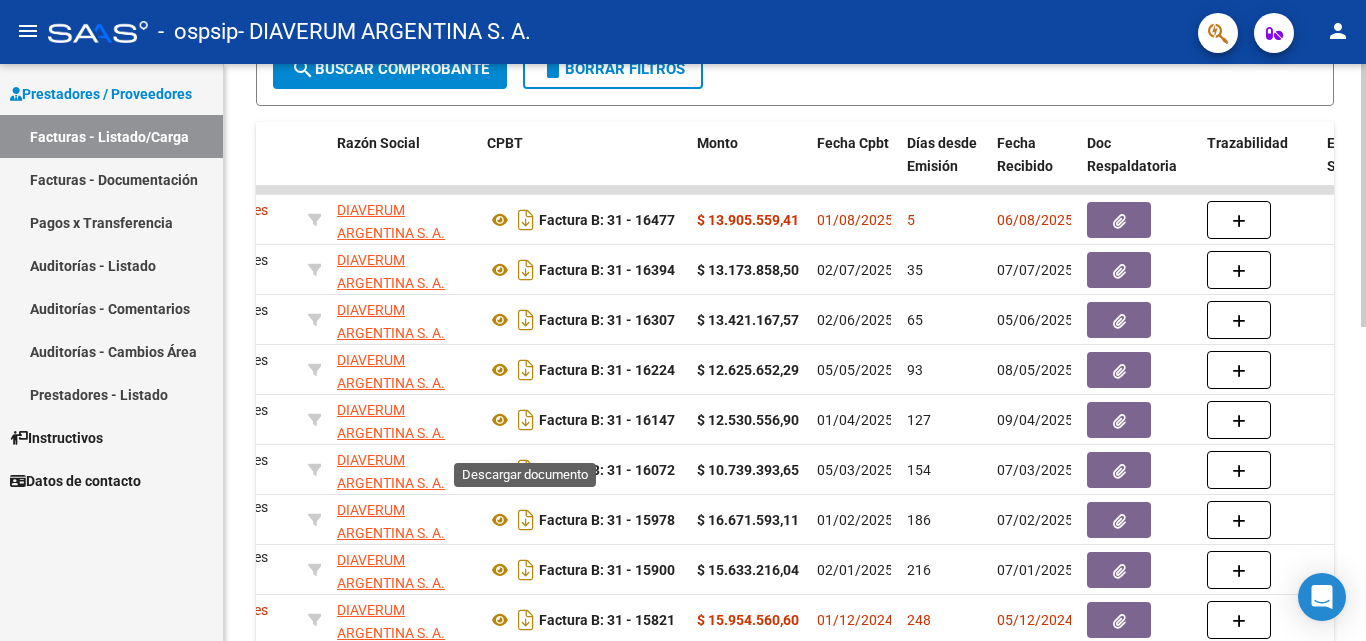 scroll, scrollTop: 691, scrollLeft: 0, axis: vertical 